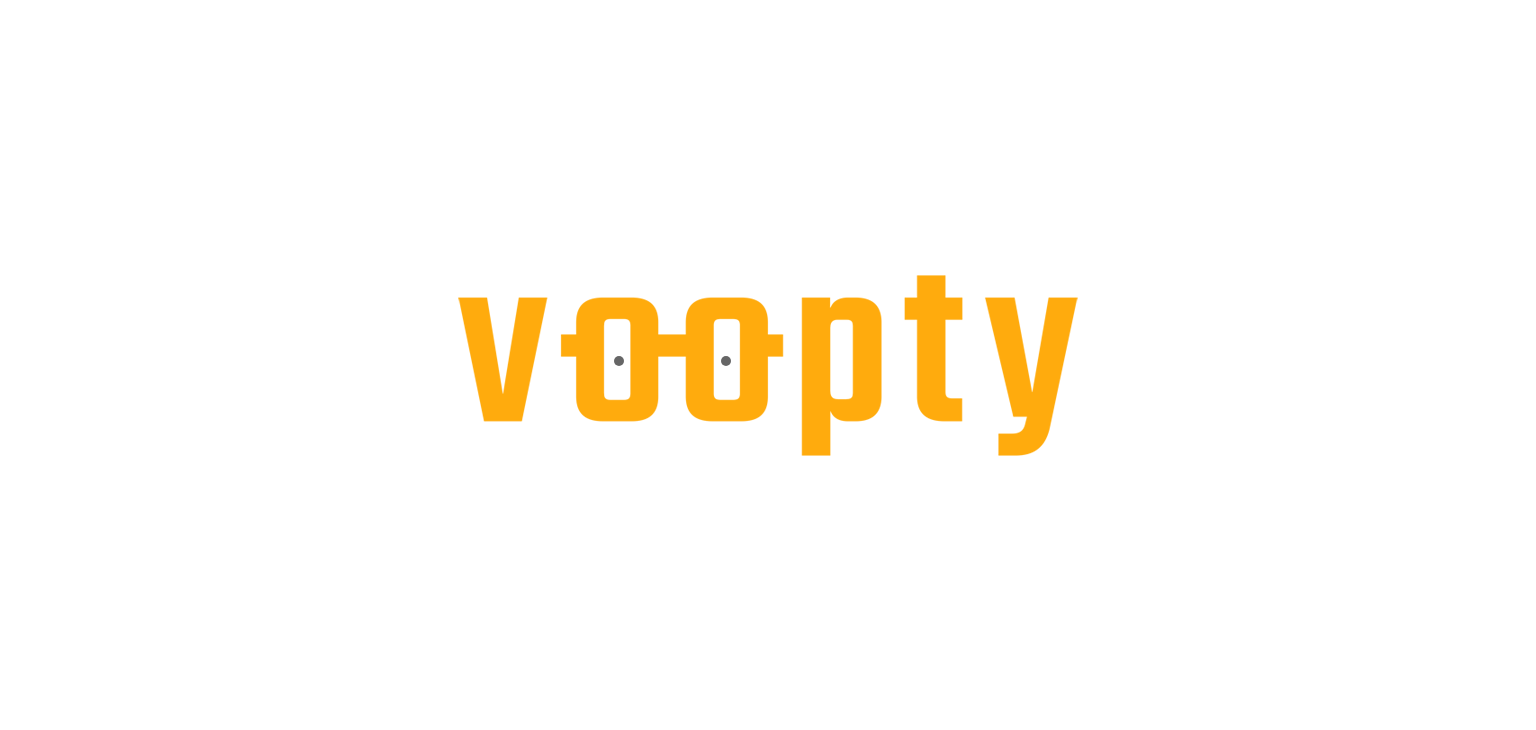 scroll, scrollTop: 0, scrollLeft: 0, axis: both 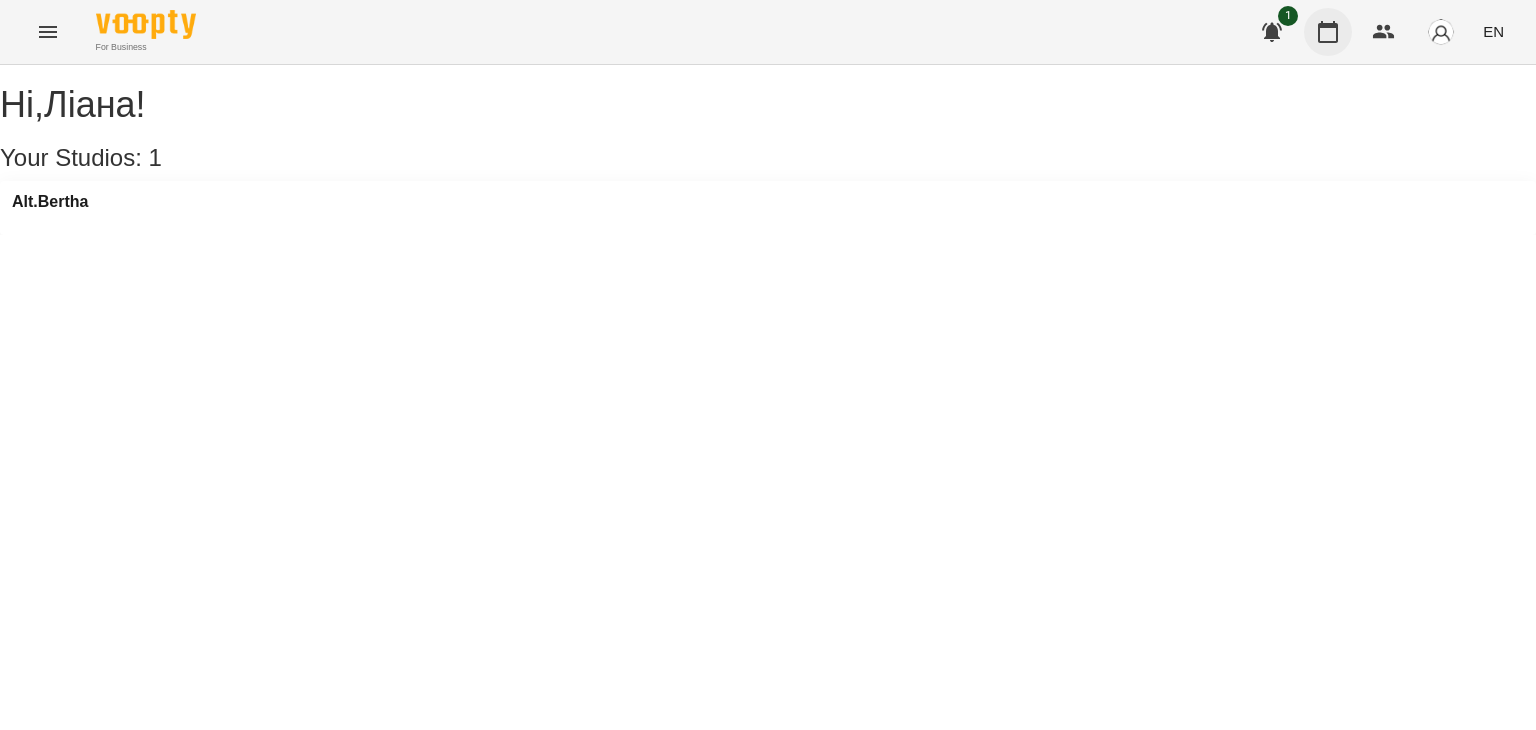 click 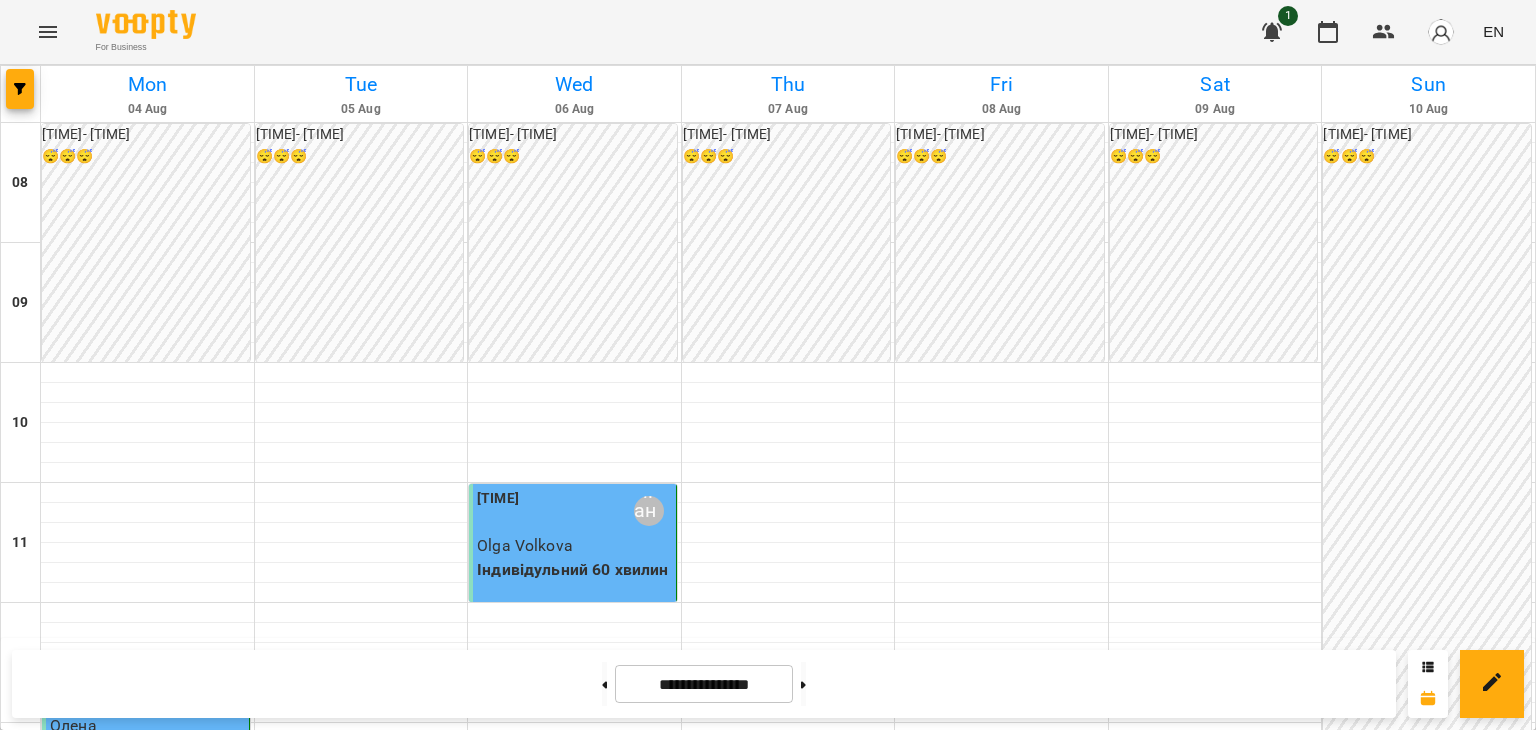 scroll, scrollTop: 500, scrollLeft: 0, axis: vertical 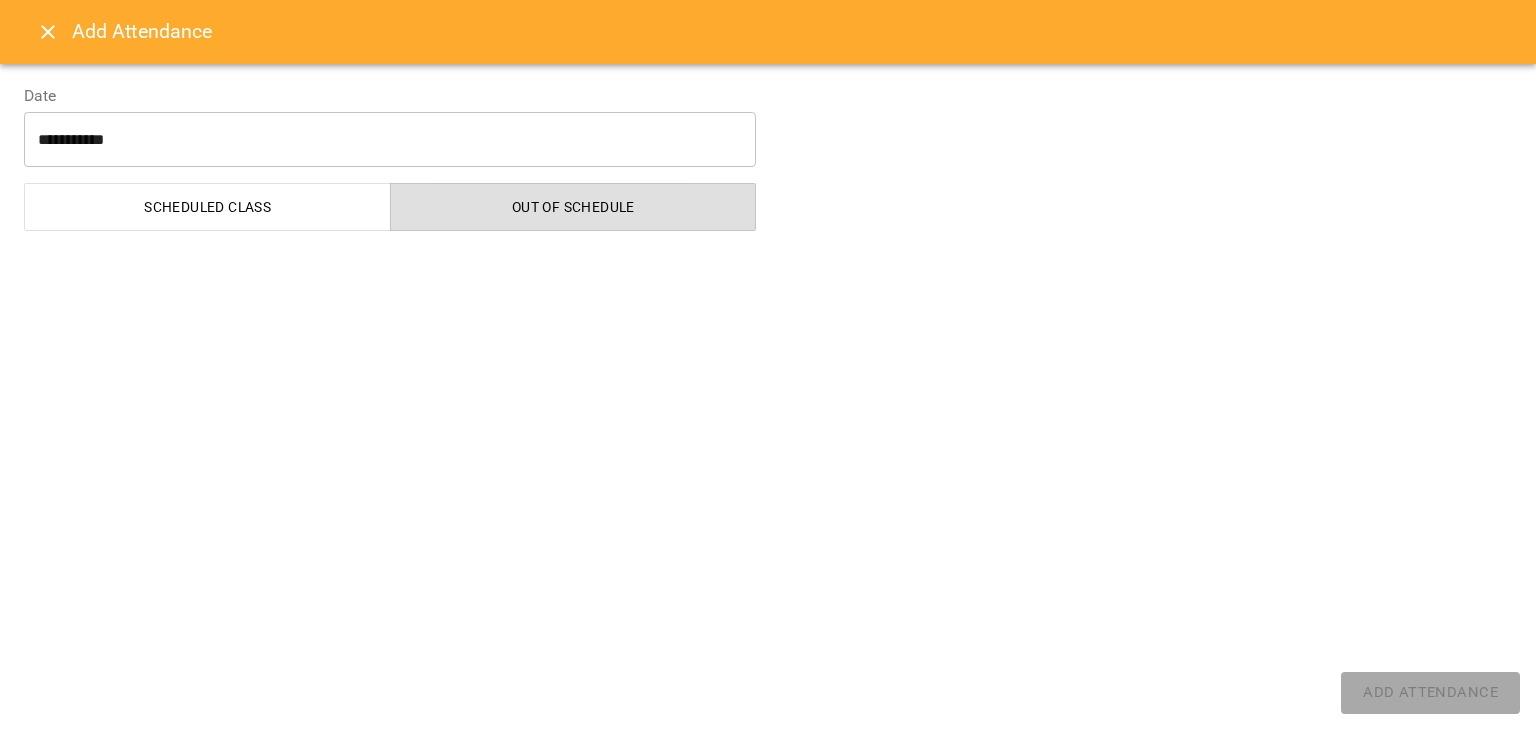 select on "**********" 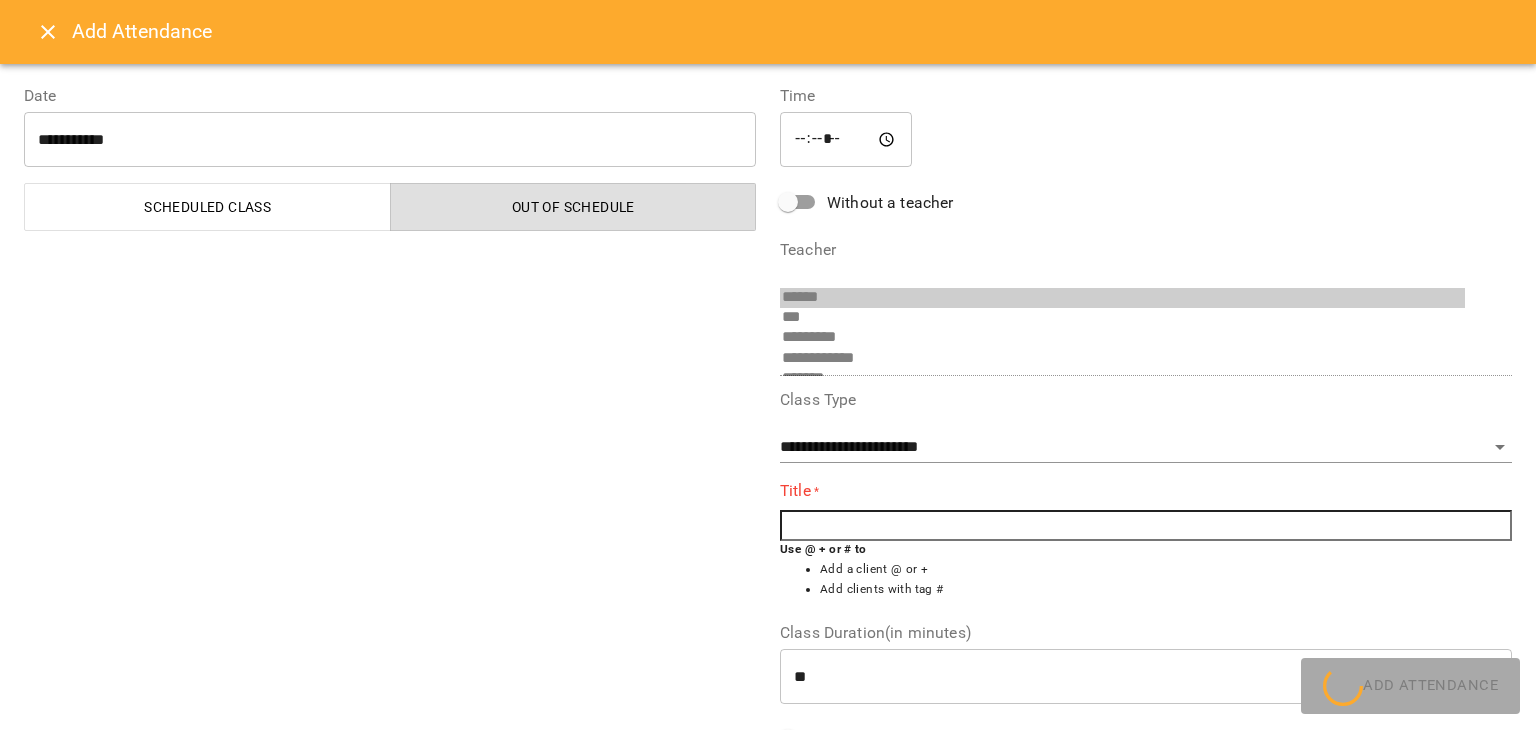 scroll, scrollTop: 336, scrollLeft: 0, axis: vertical 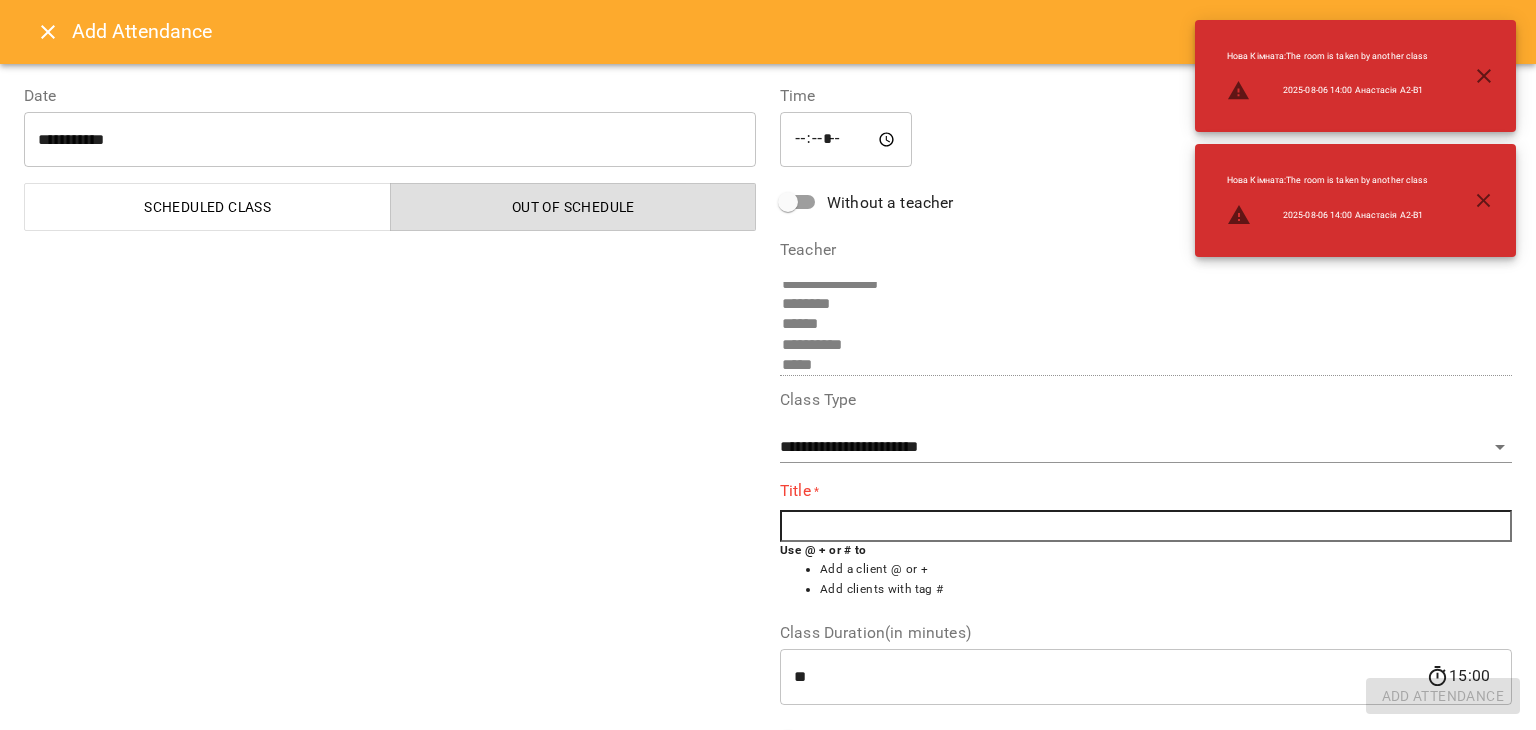 click on "*****" at bounding box center [846, 140] 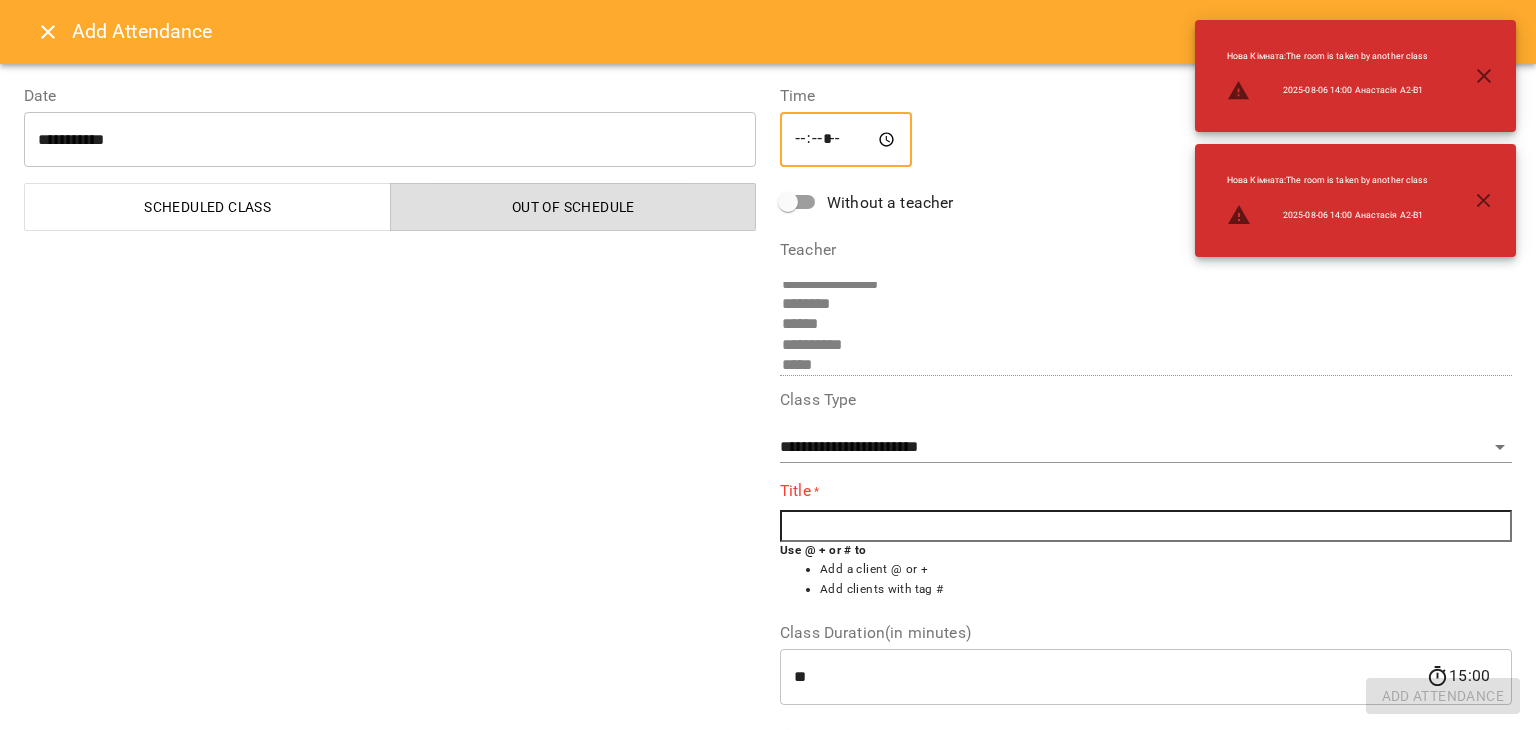 click on "*****" at bounding box center (846, 140) 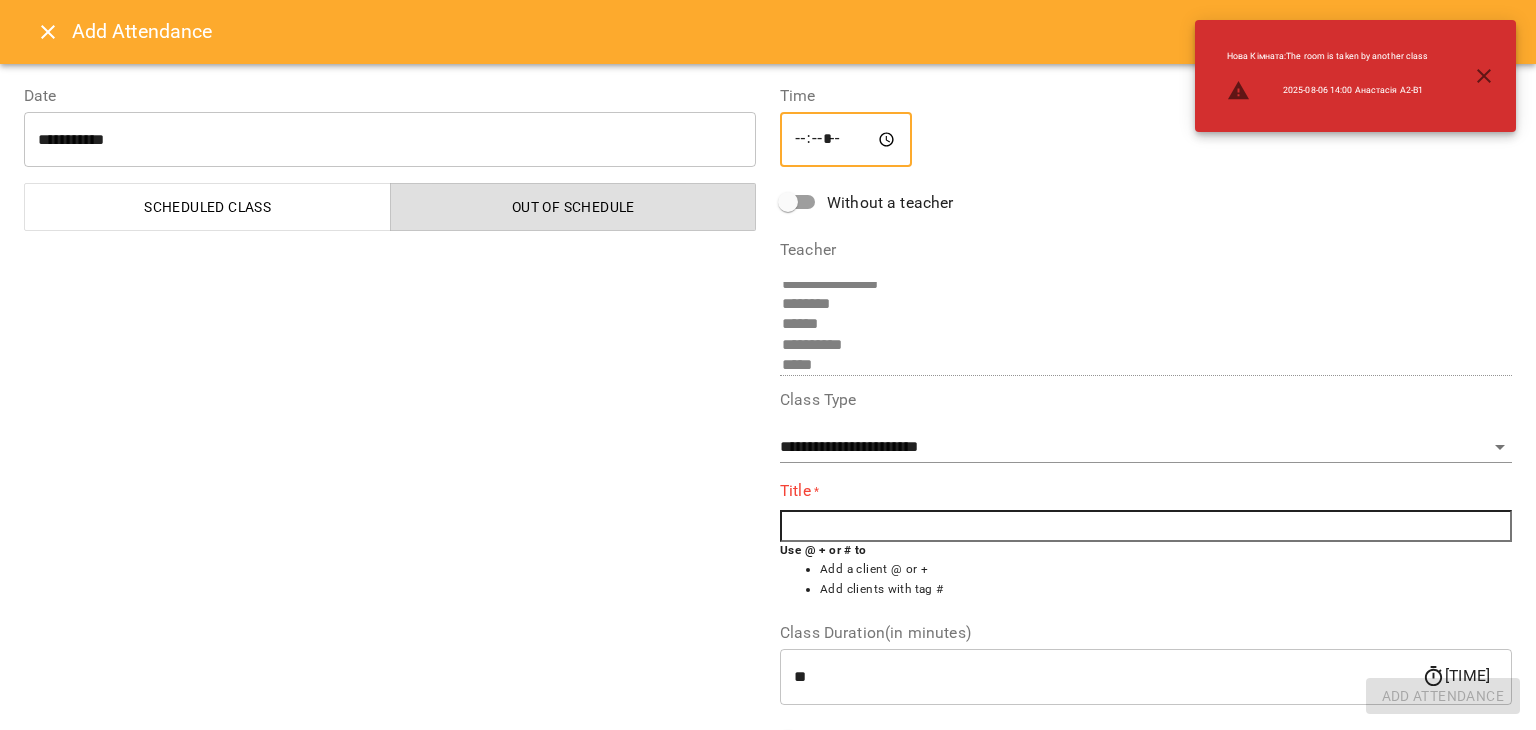 type on "*****" 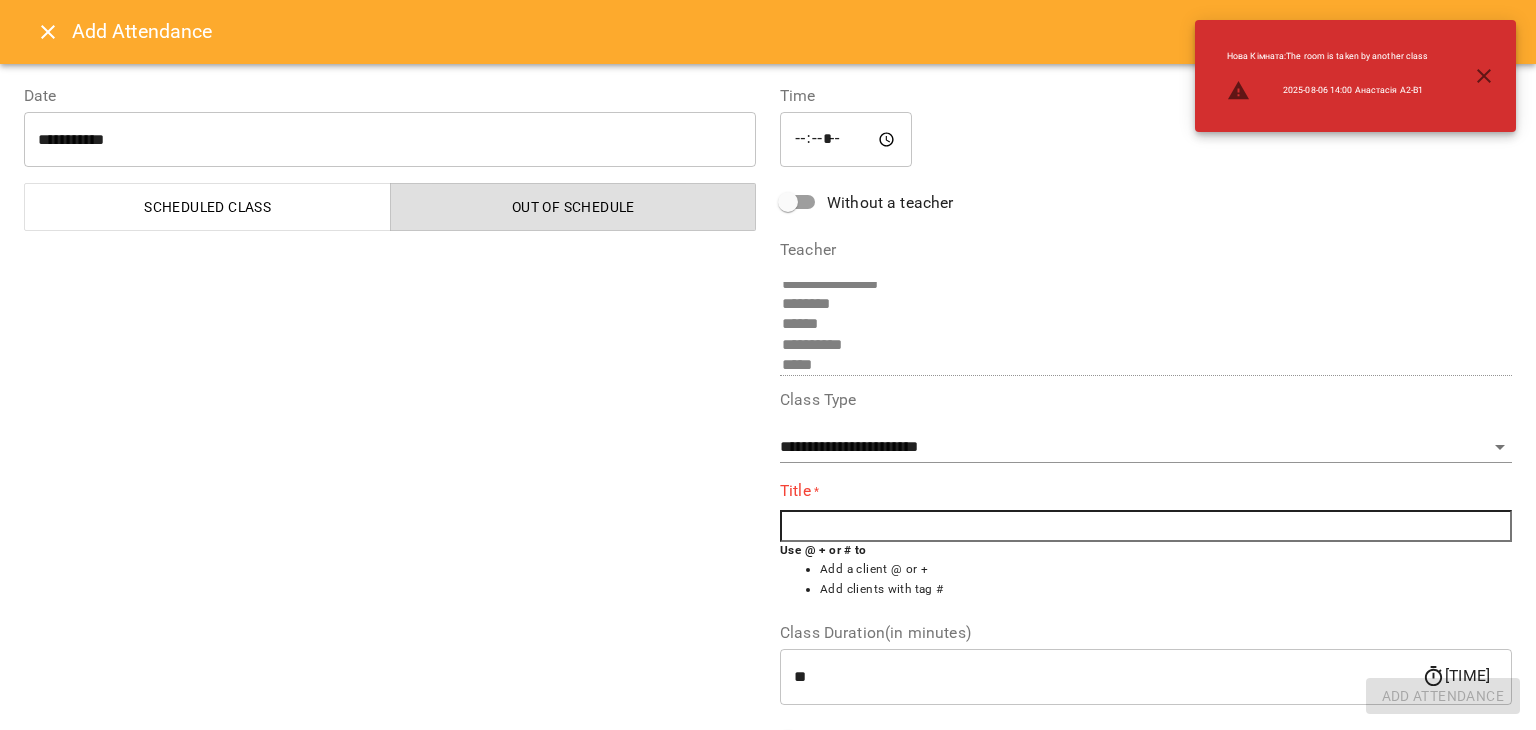 click at bounding box center [1146, 526] 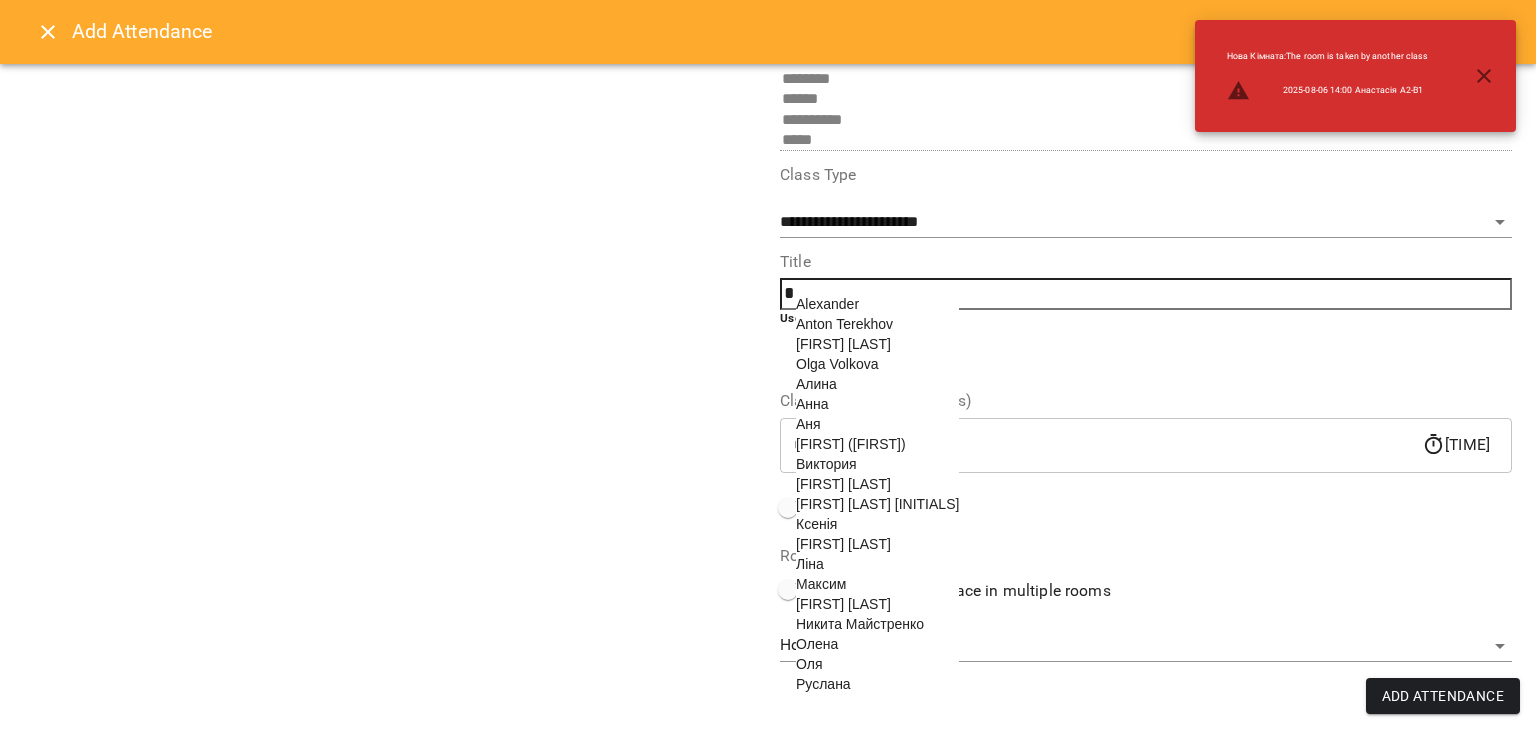 scroll, scrollTop: 246, scrollLeft: 0, axis: vertical 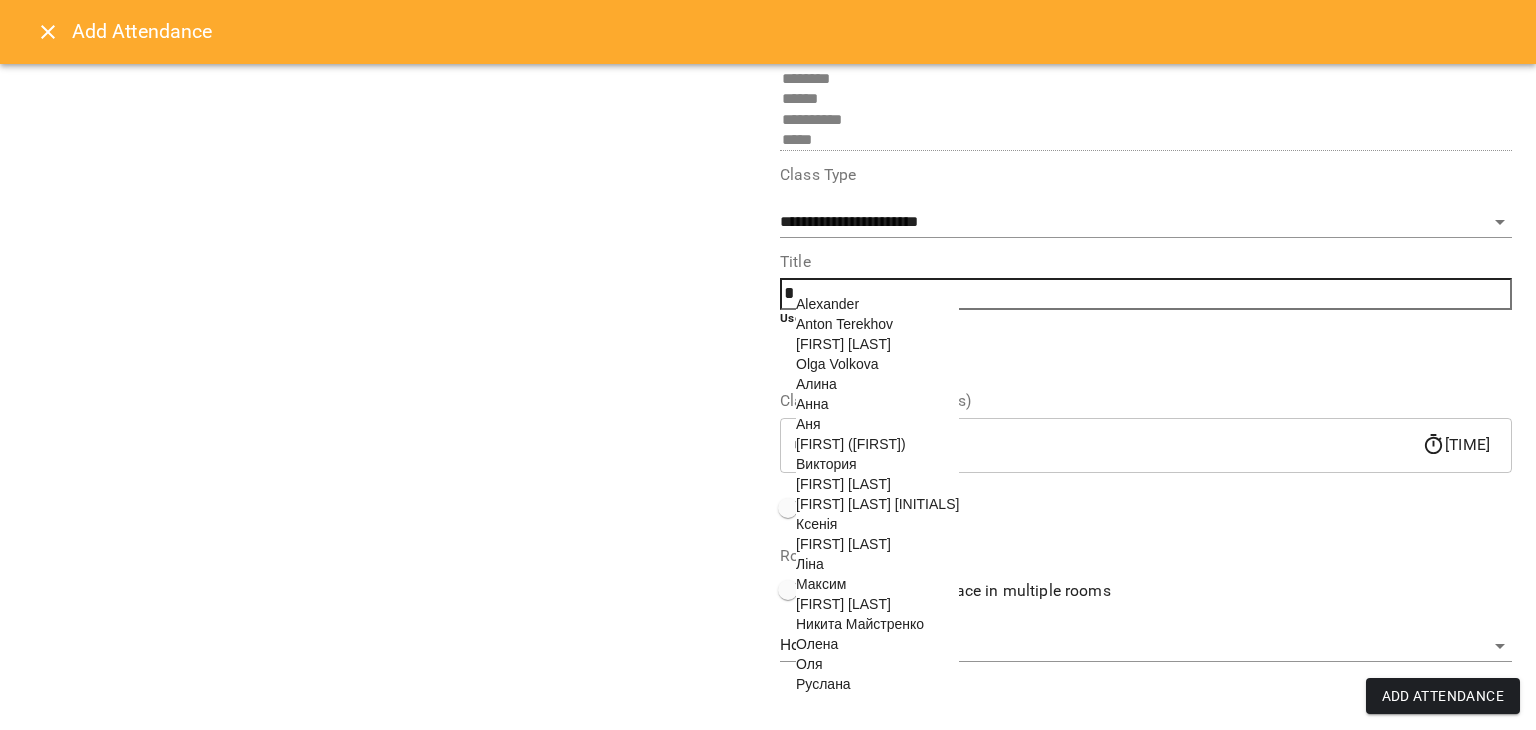 click on "Никита Майстренко" at bounding box center [860, 624] 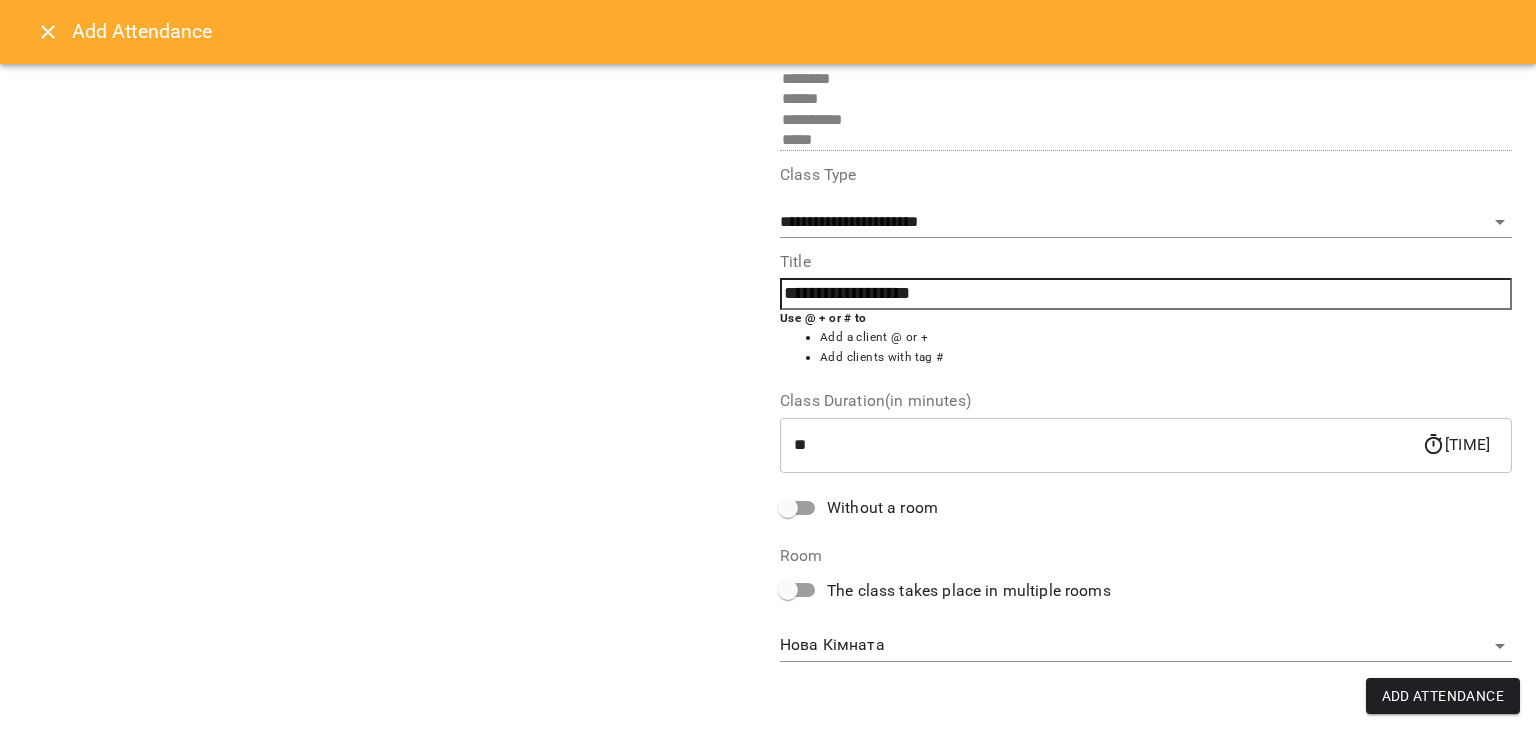 scroll, scrollTop: 225, scrollLeft: 0, axis: vertical 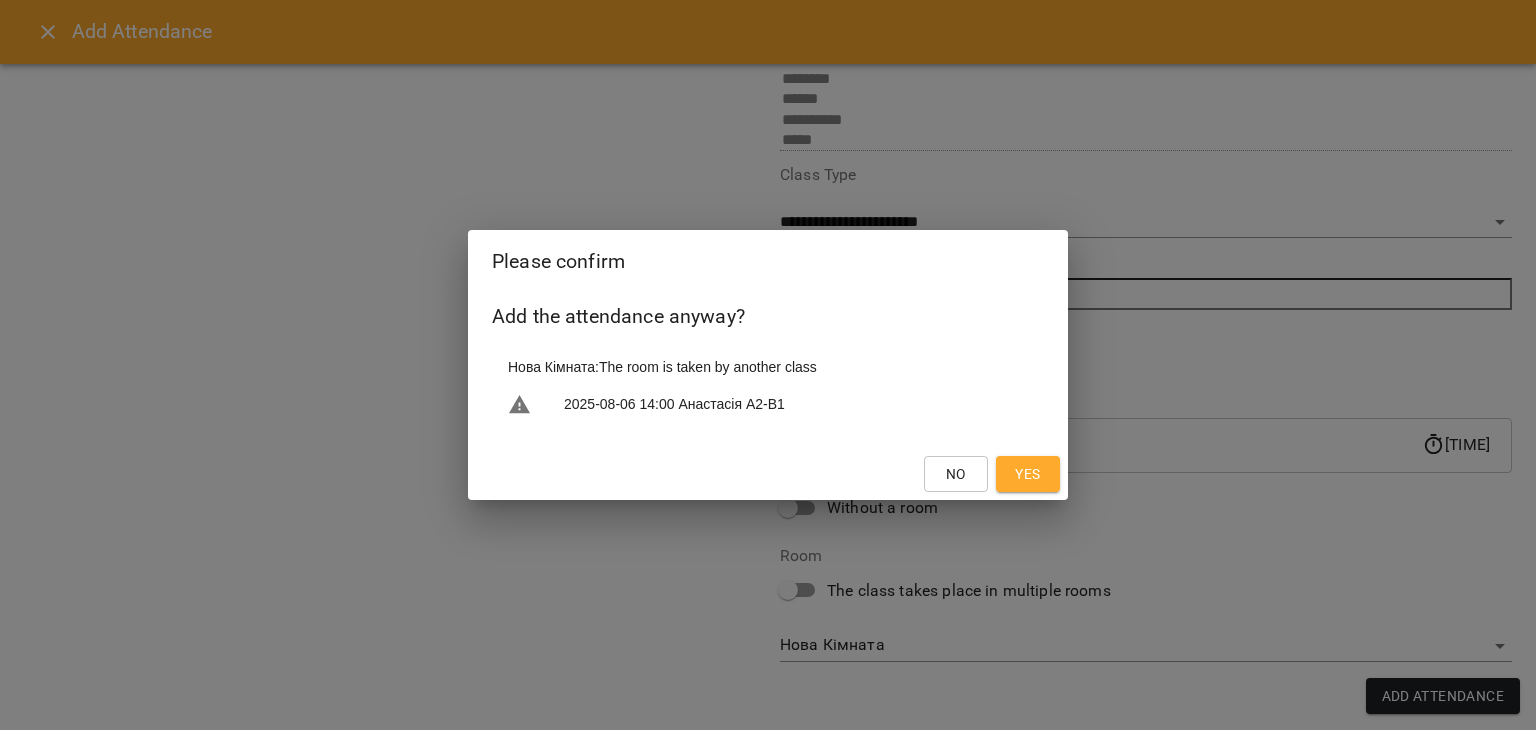 click on "Yes" at bounding box center (1028, 474) 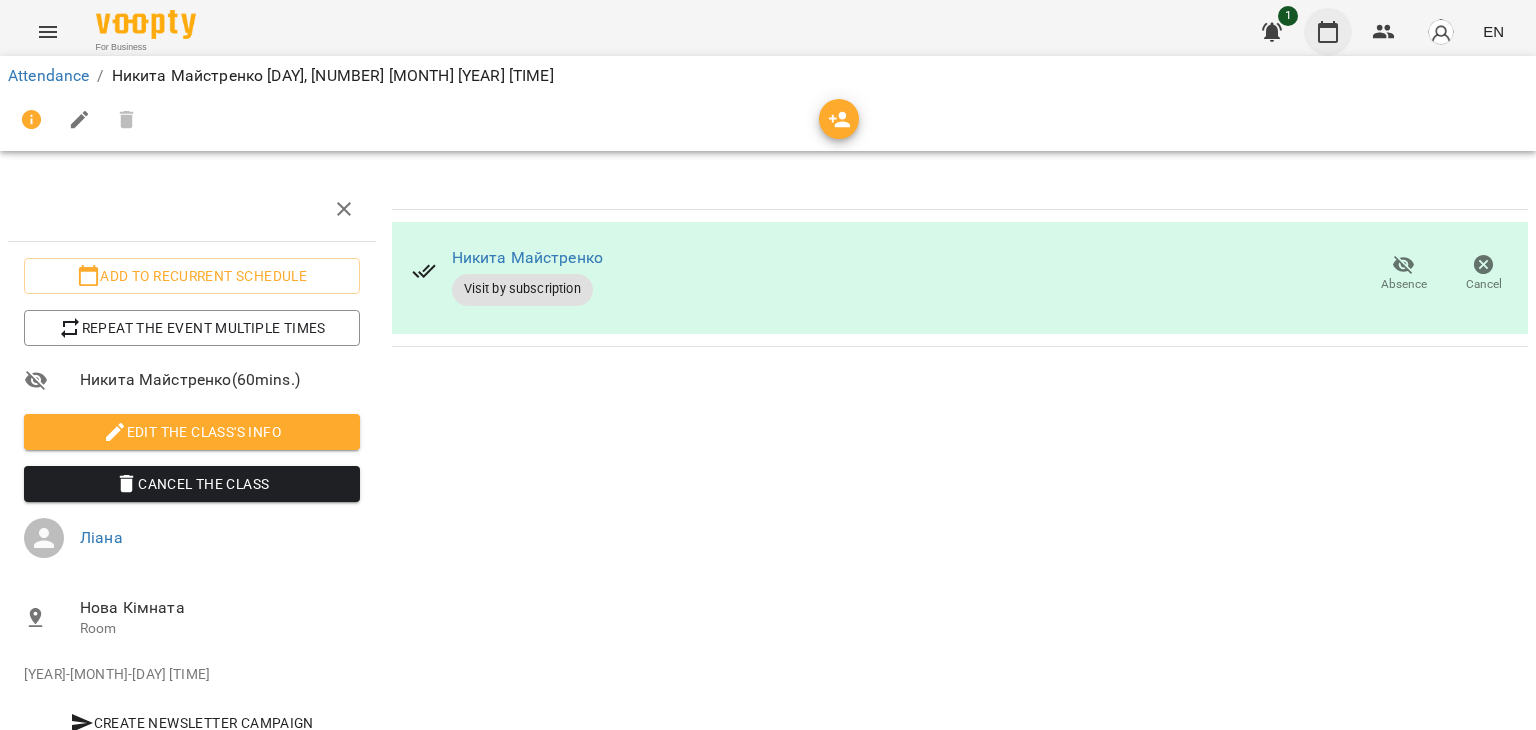 click 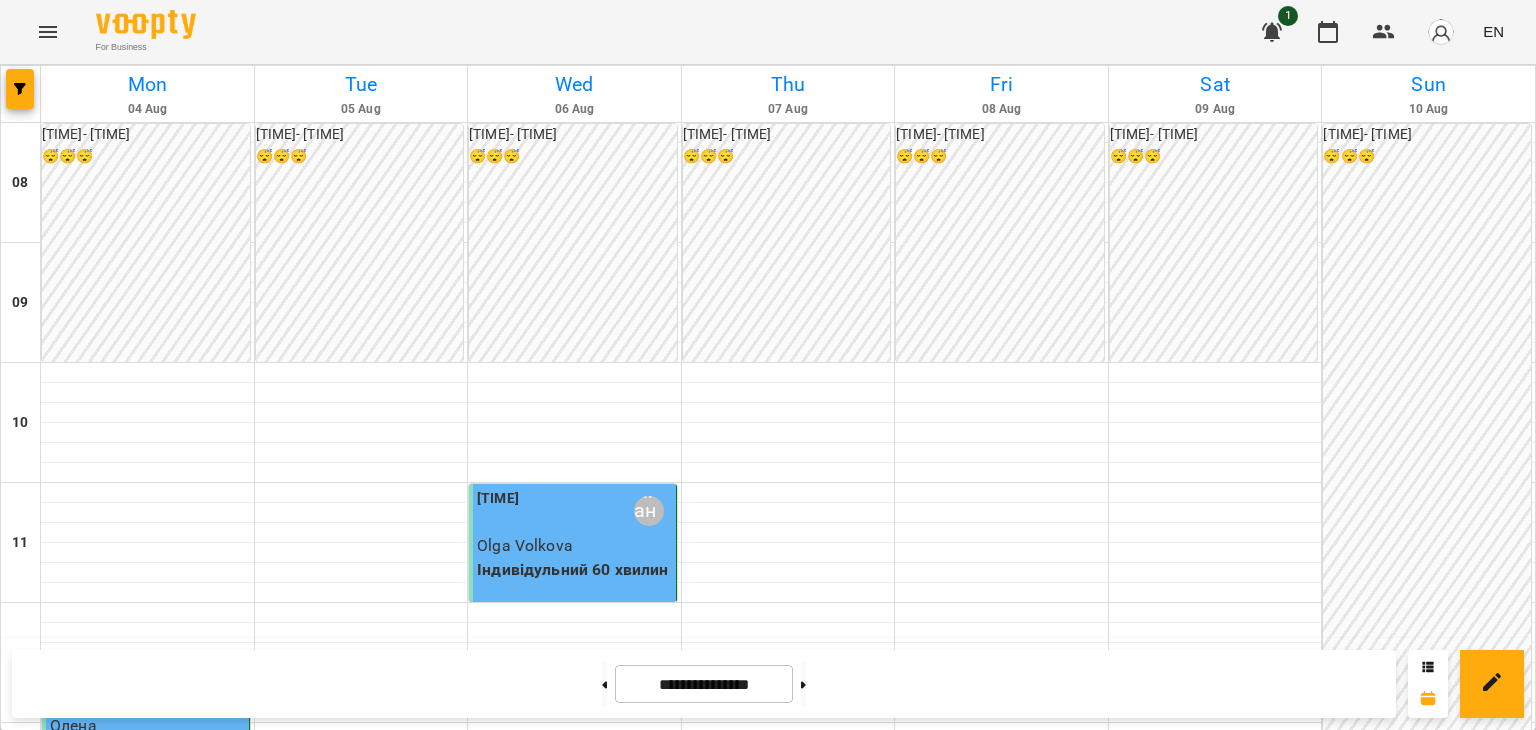 scroll, scrollTop: 500, scrollLeft: 0, axis: vertical 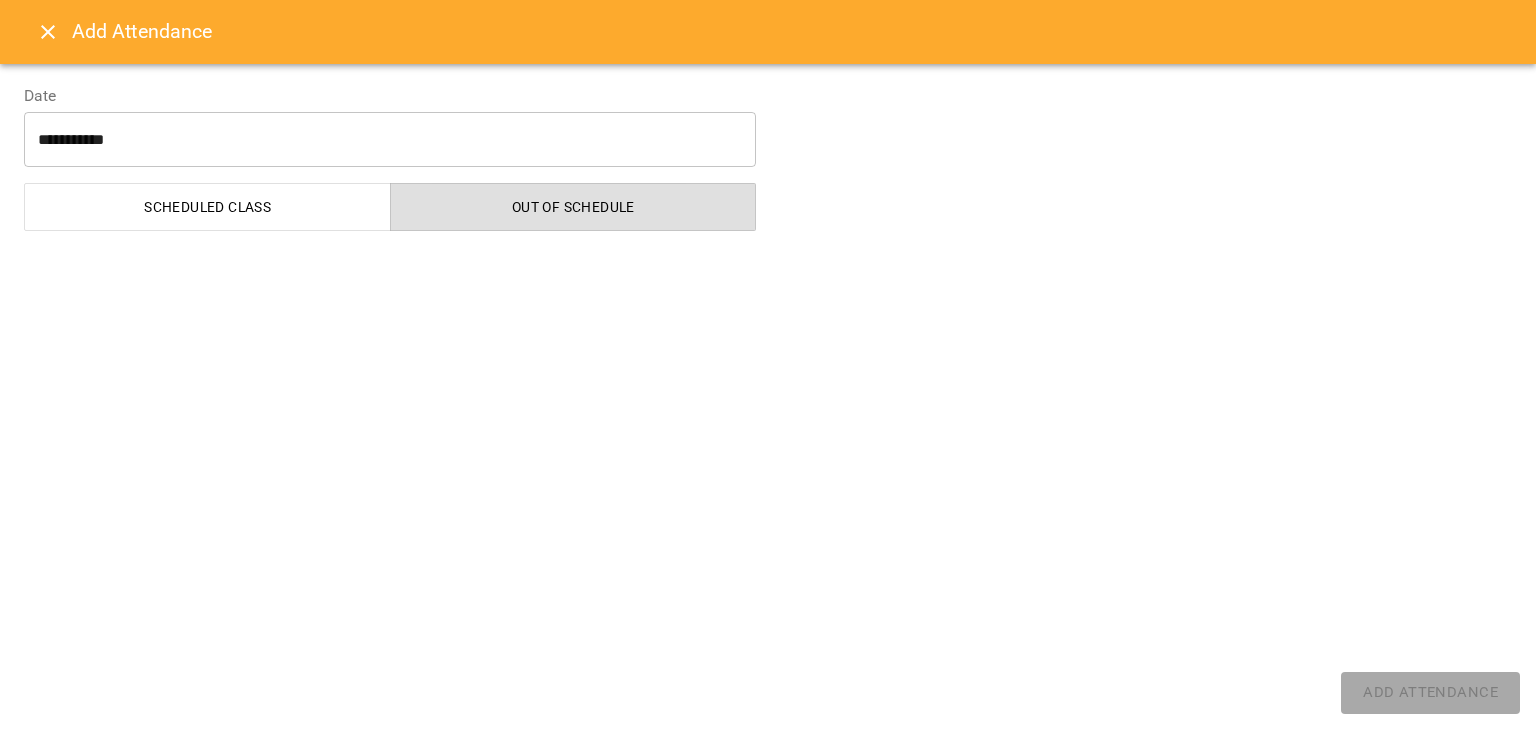 select on "**********" 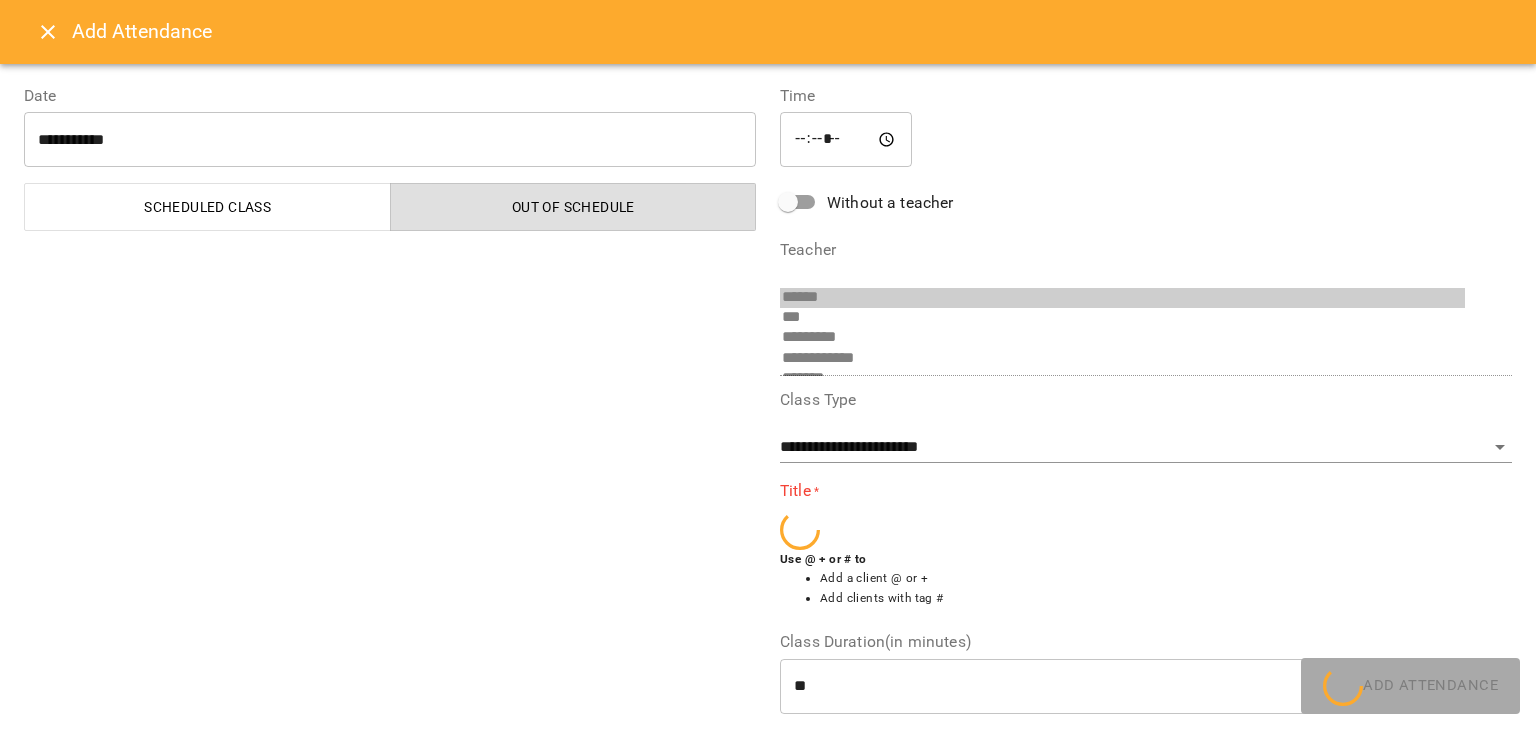 scroll, scrollTop: 336, scrollLeft: 0, axis: vertical 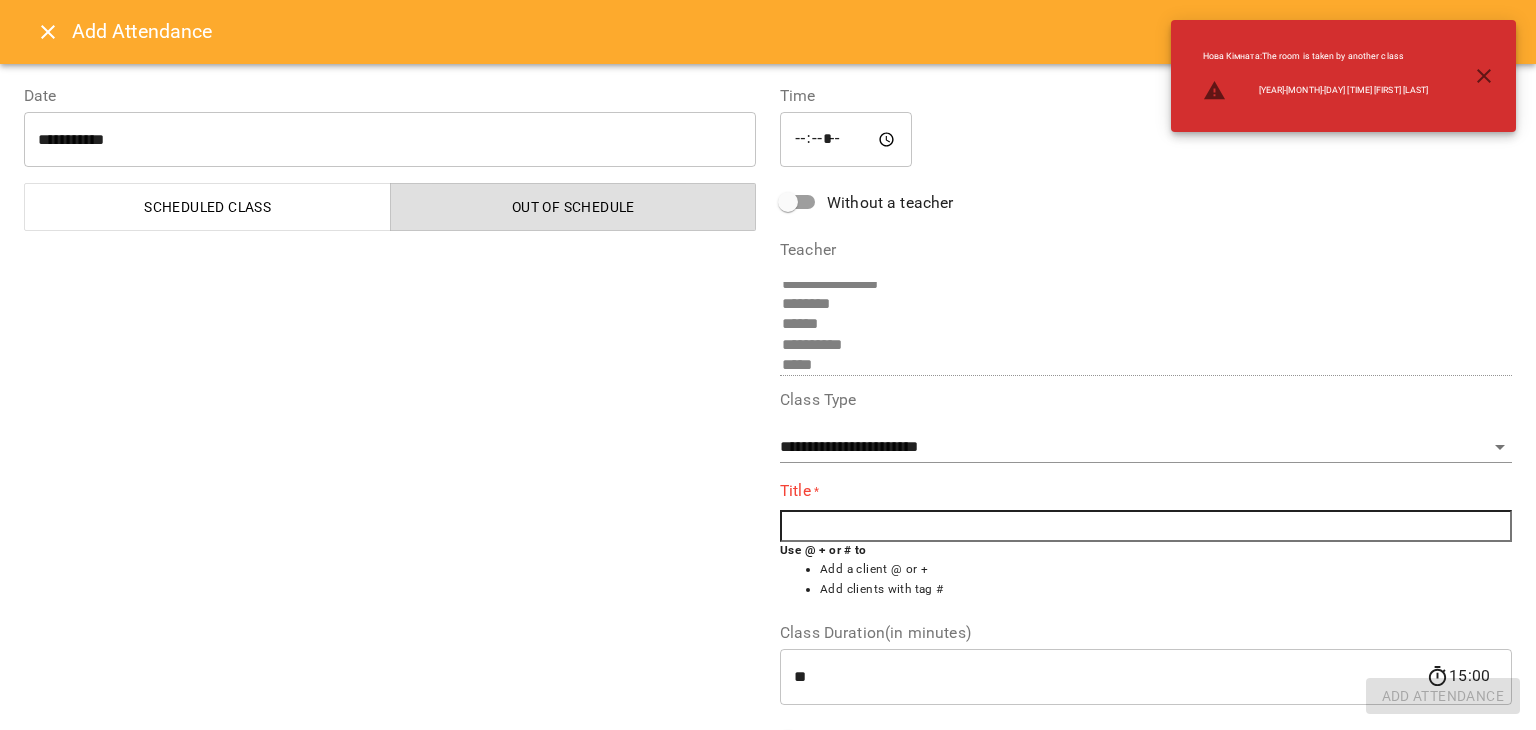 click at bounding box center [1146, 526] 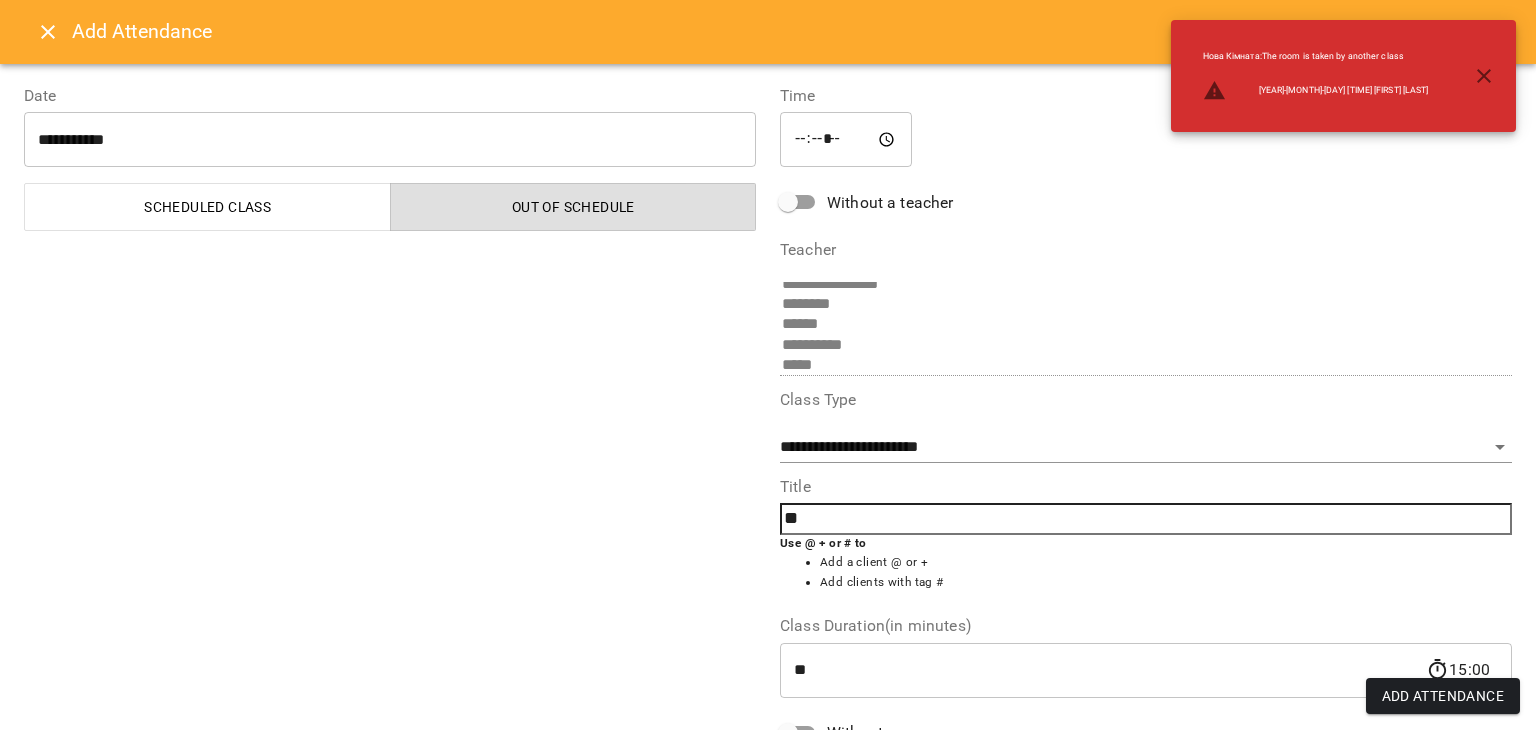 type on "*" 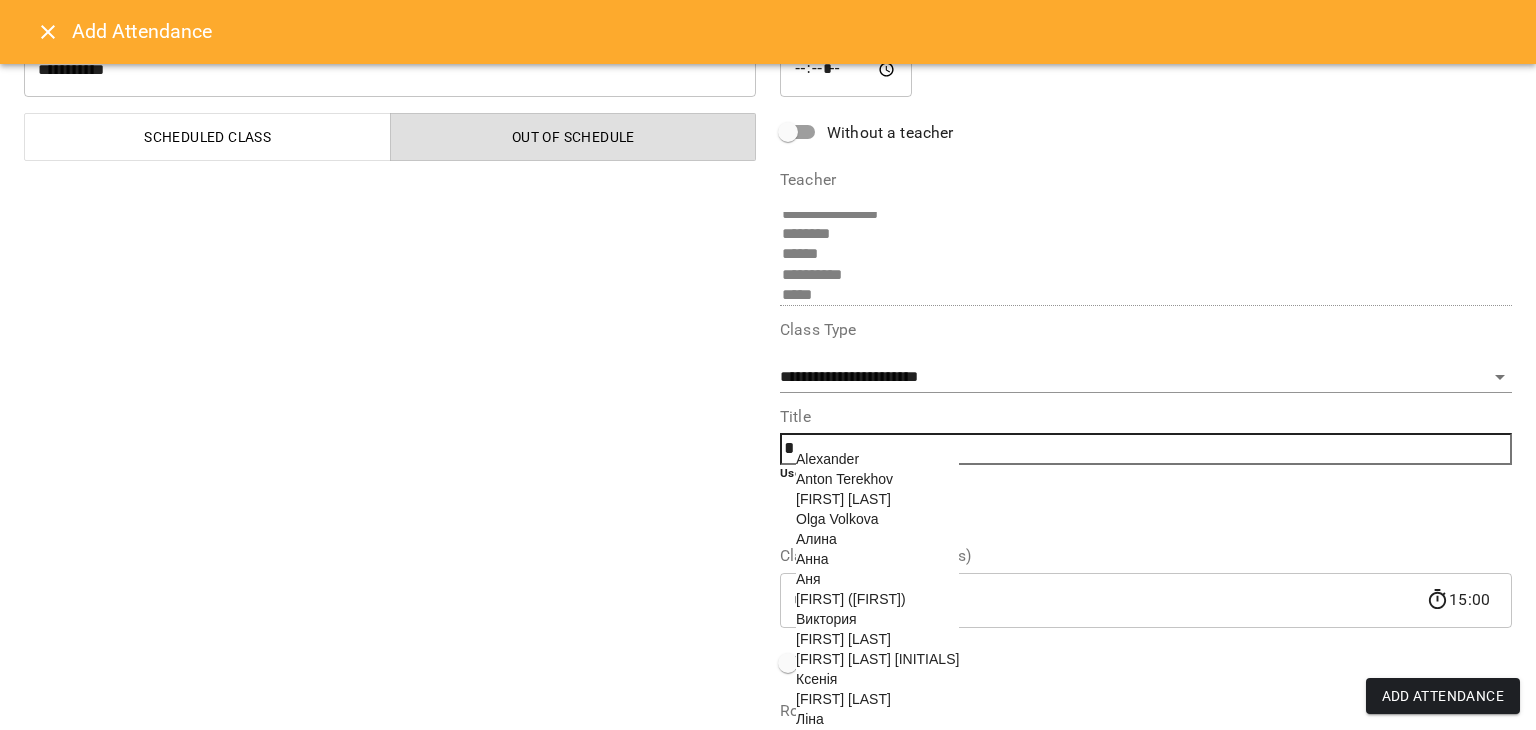 scroll, scrollTop: 100, scrollLeft: 0, axis: vertical 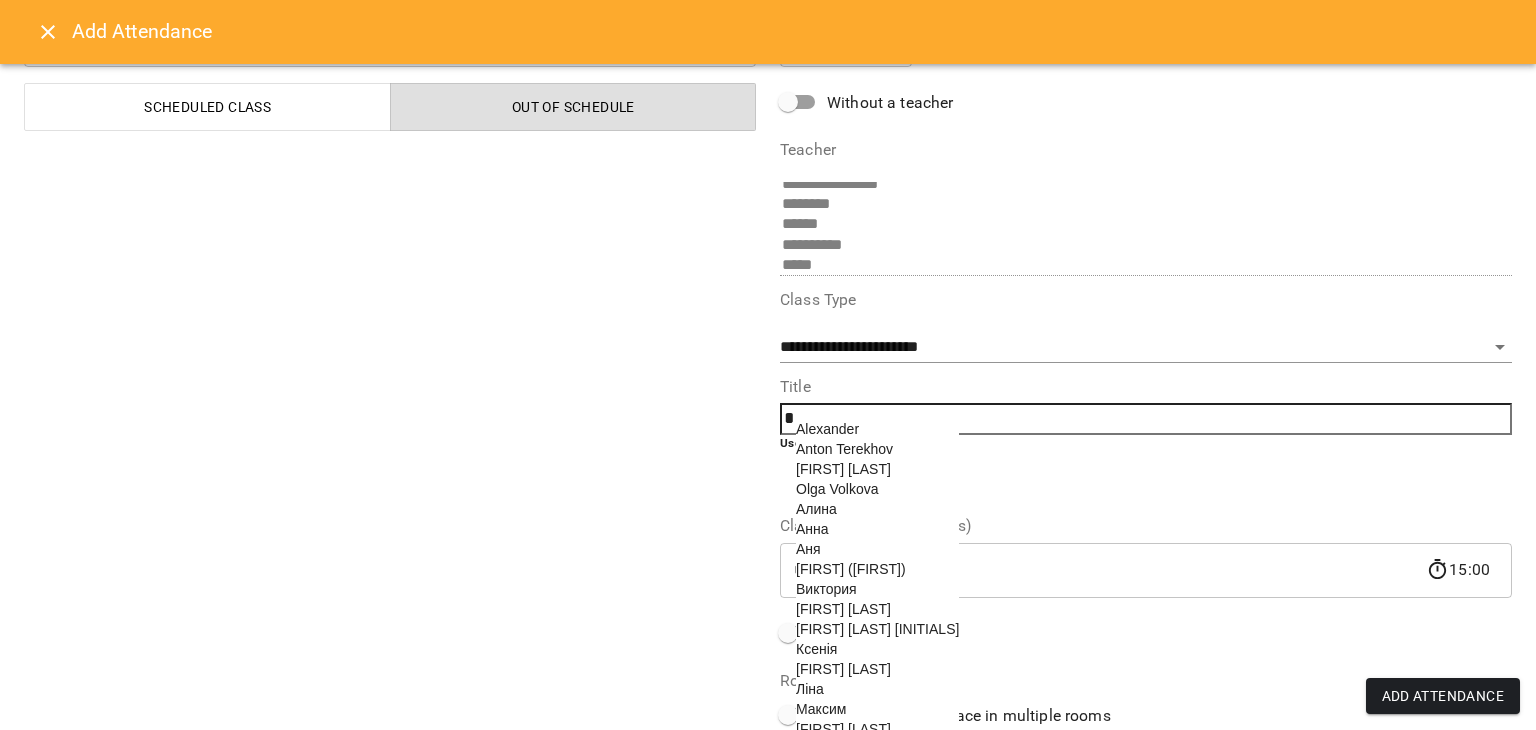 click on "Аня" at bounding box center [877, 549] 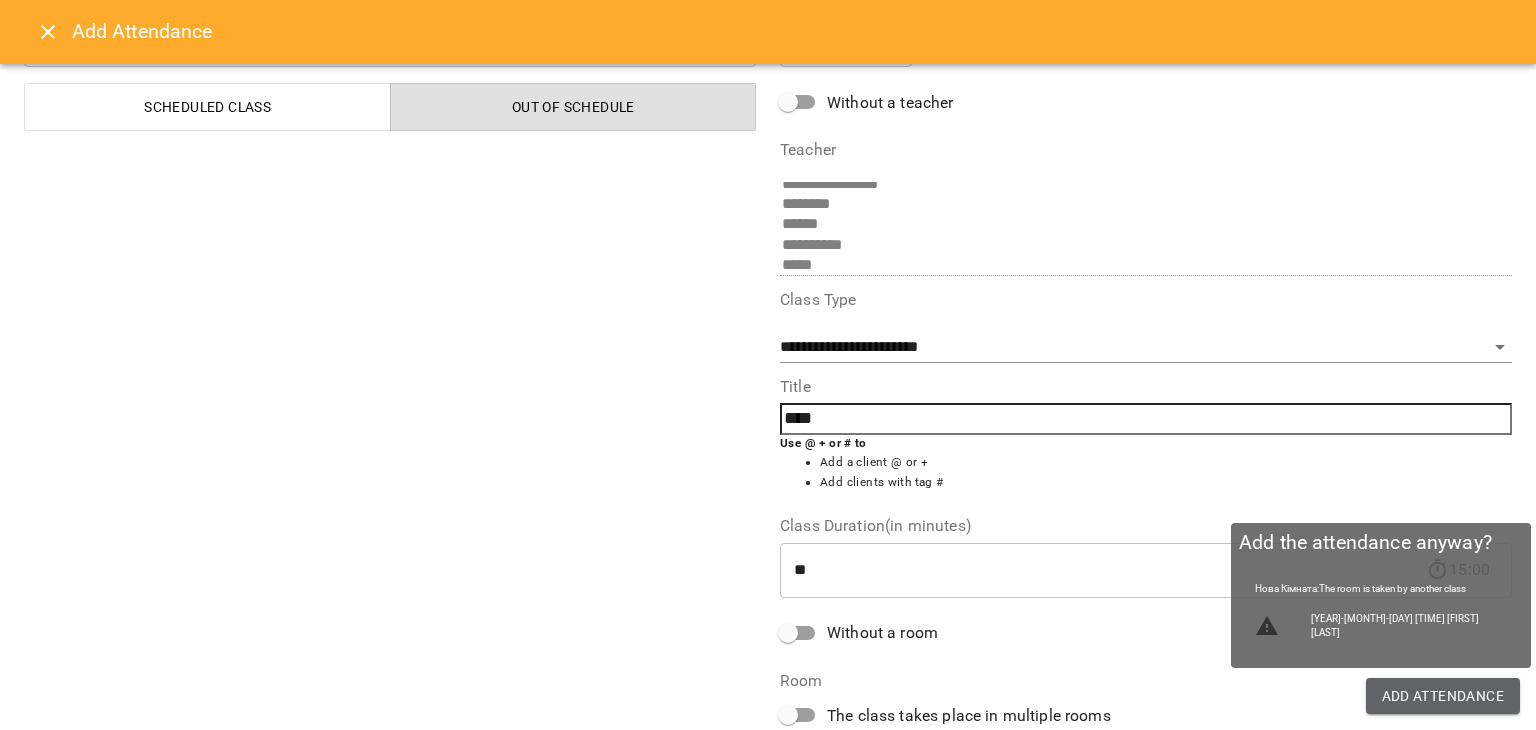 click on "Add Attendance" at bounding box center [1443, 696] 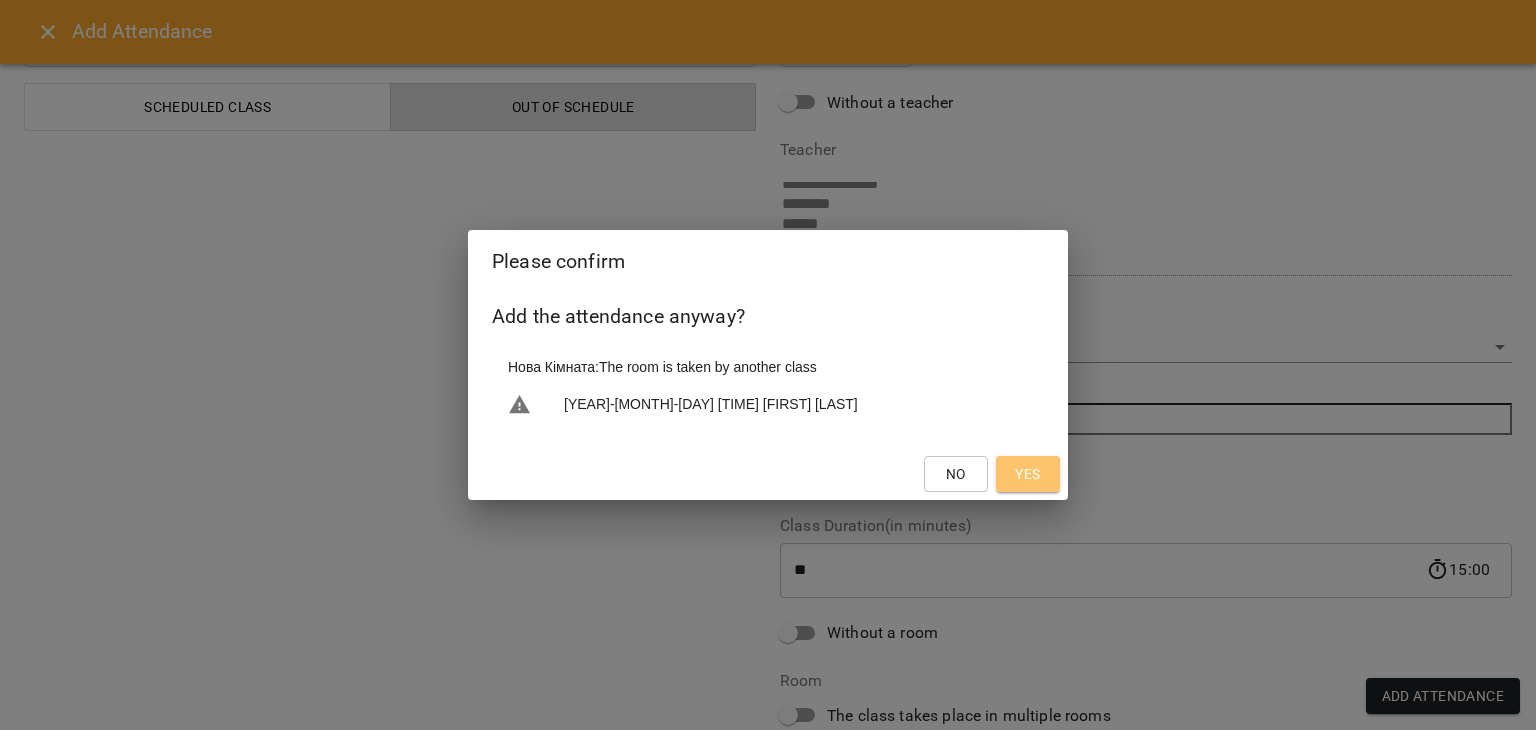 click on "Yes" at bounding box center [1027, 474] 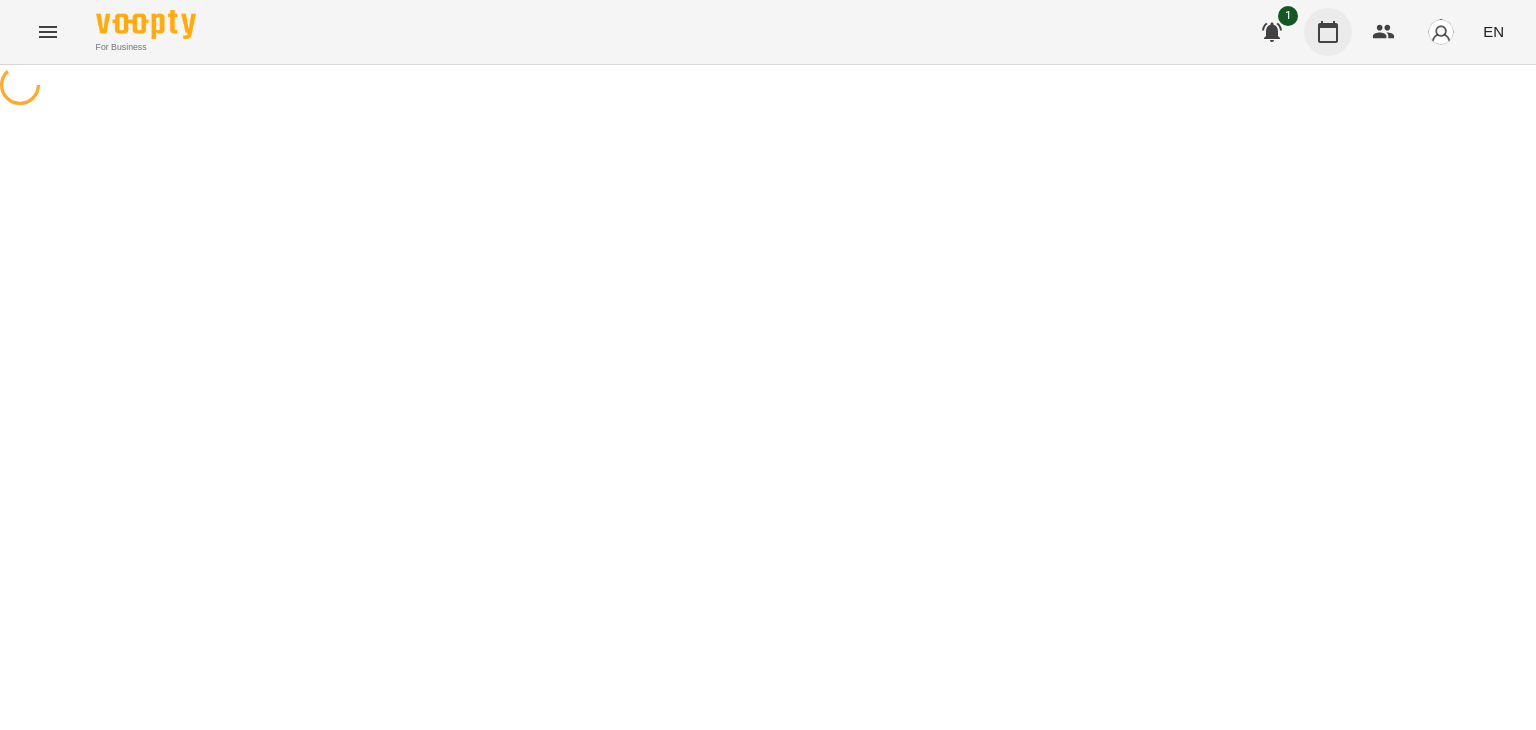 click at bounding box center [1328, 32] 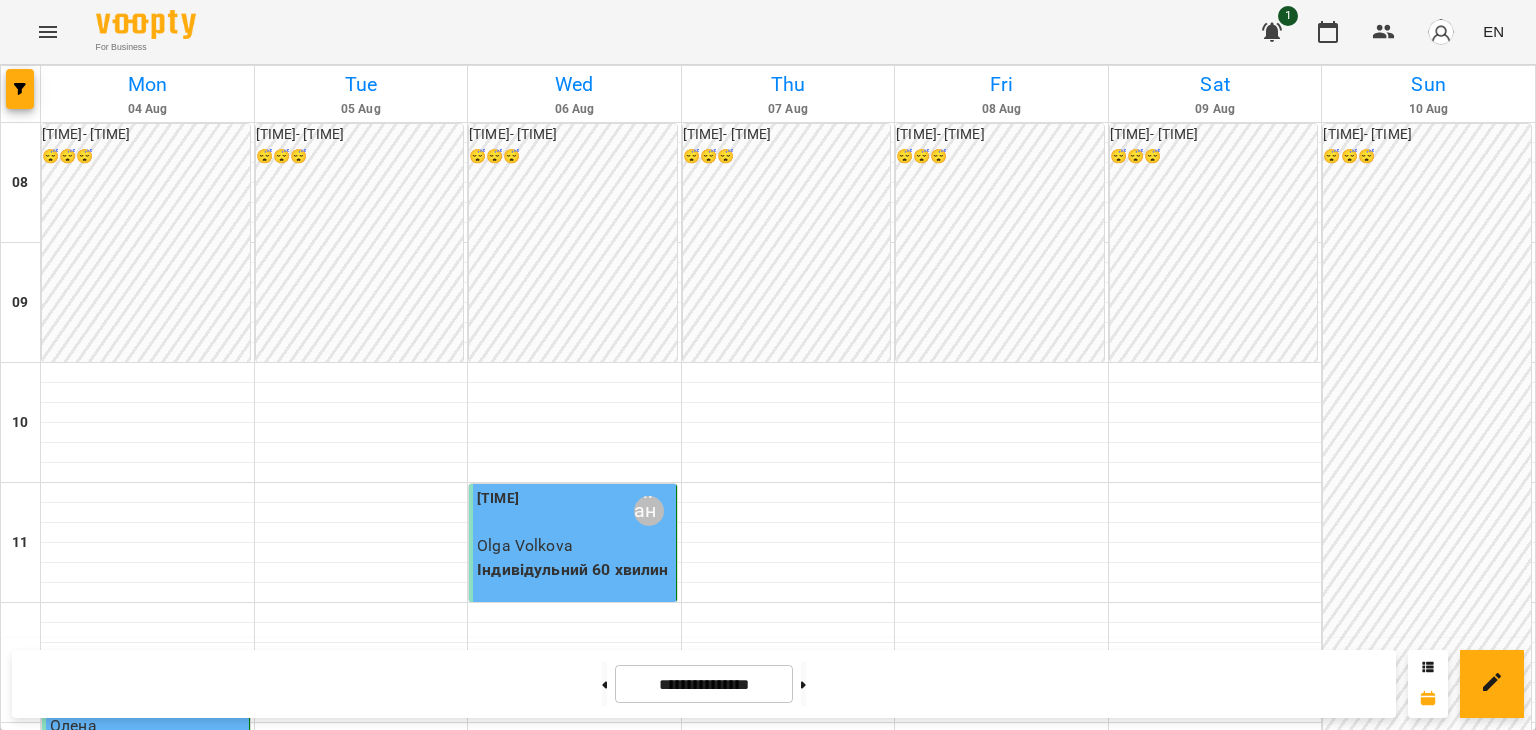 scroll, scrollTop: 600, scrollLeft: 0, axis: vertical 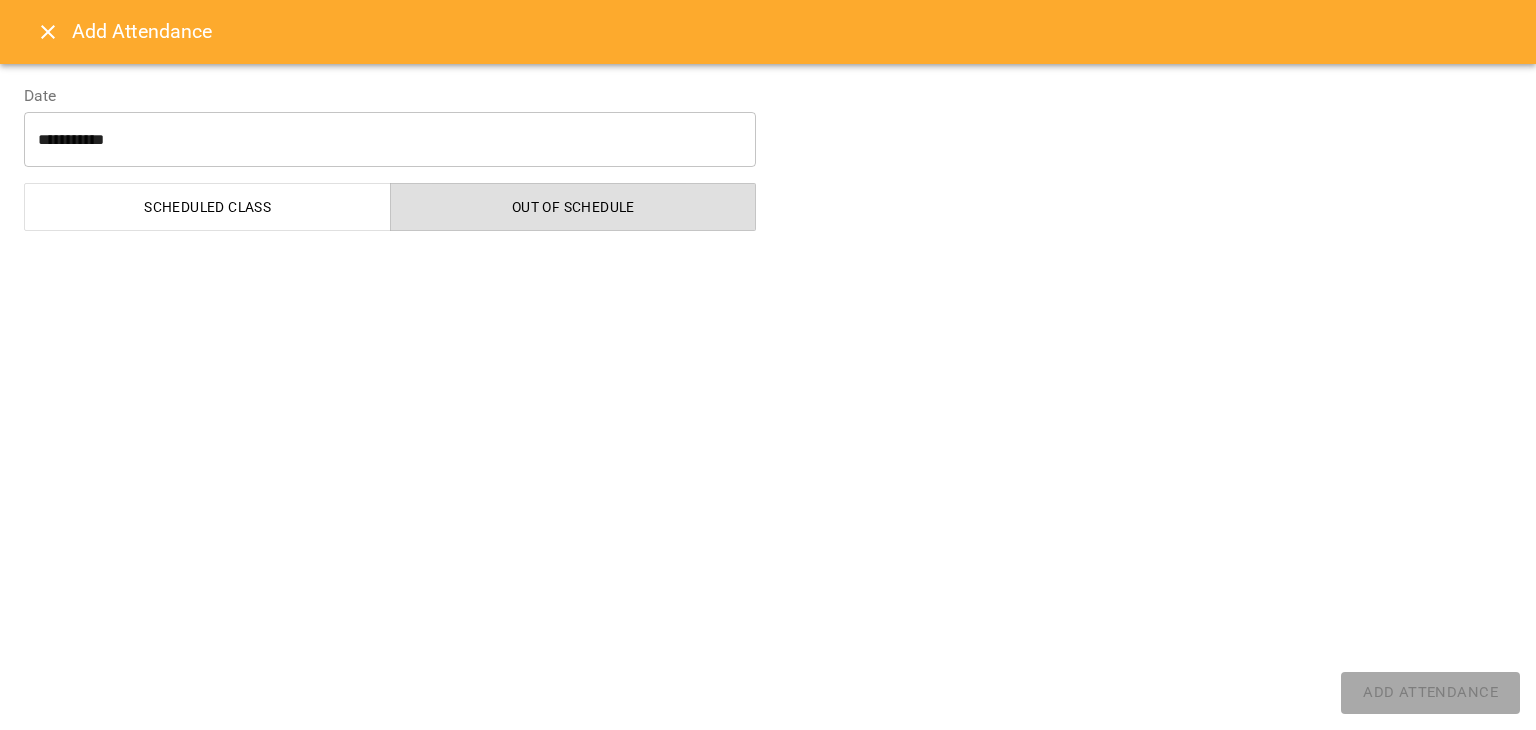 select on "**********" 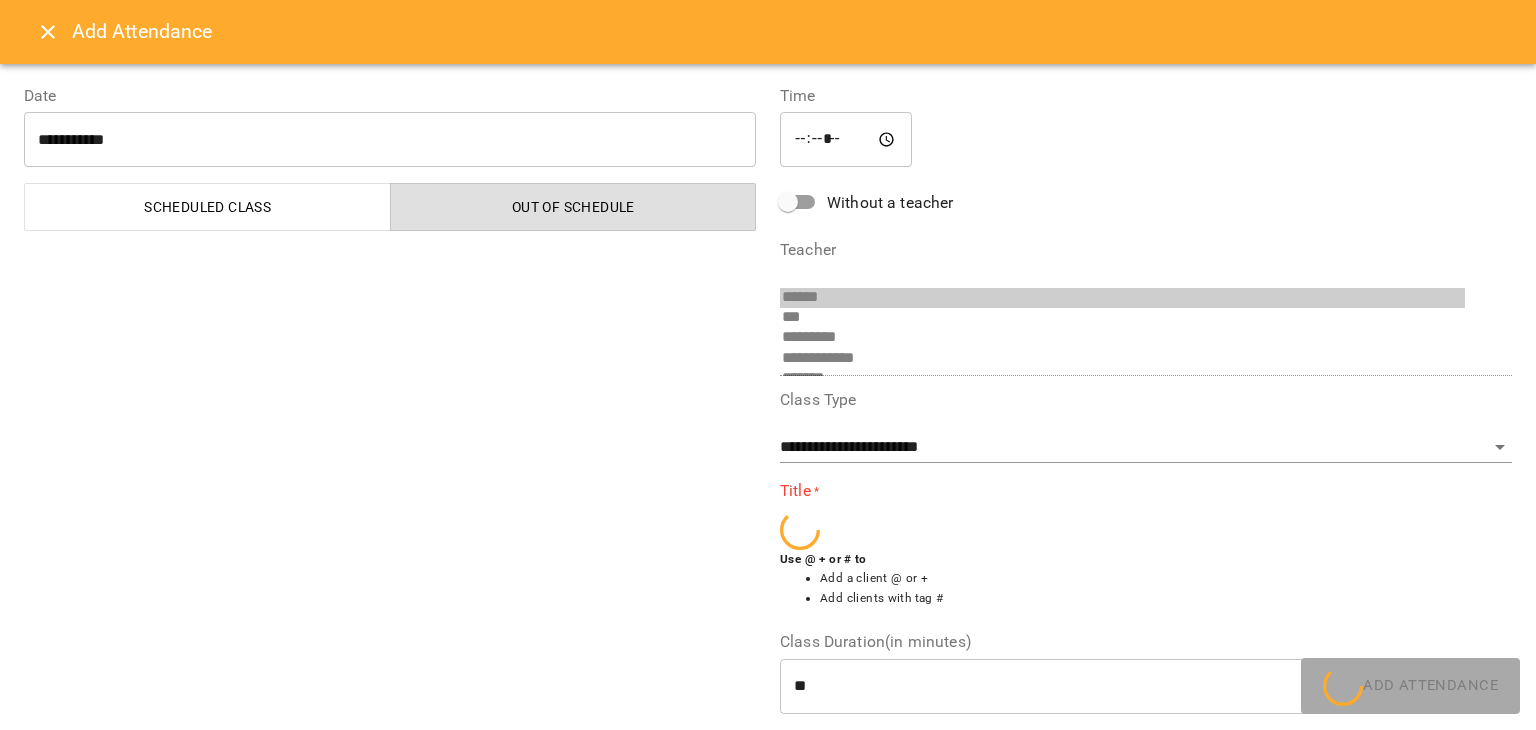scroll, scrollTop: 336, scrollLeft: 0, axis: vertical 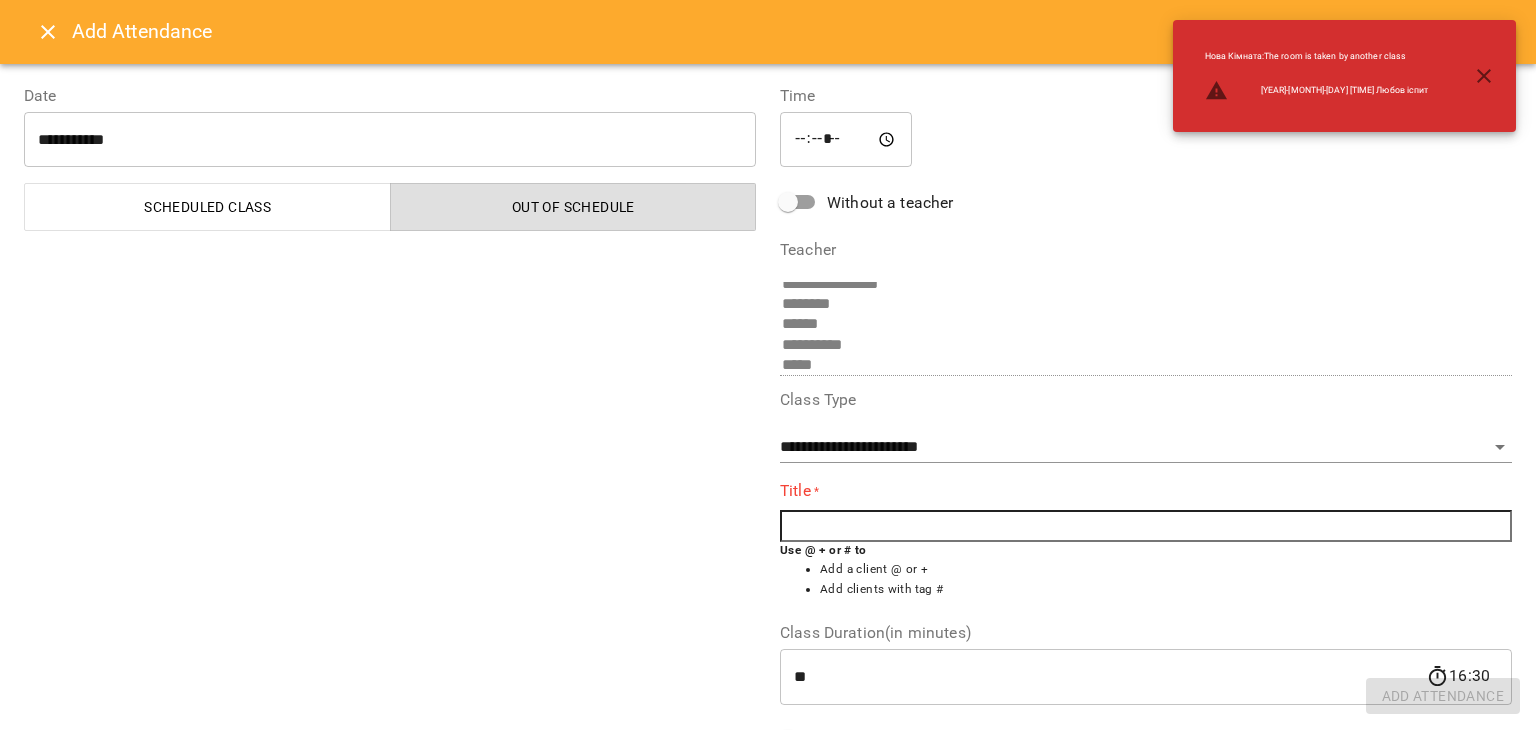 click at bounding box center (1146, 526) 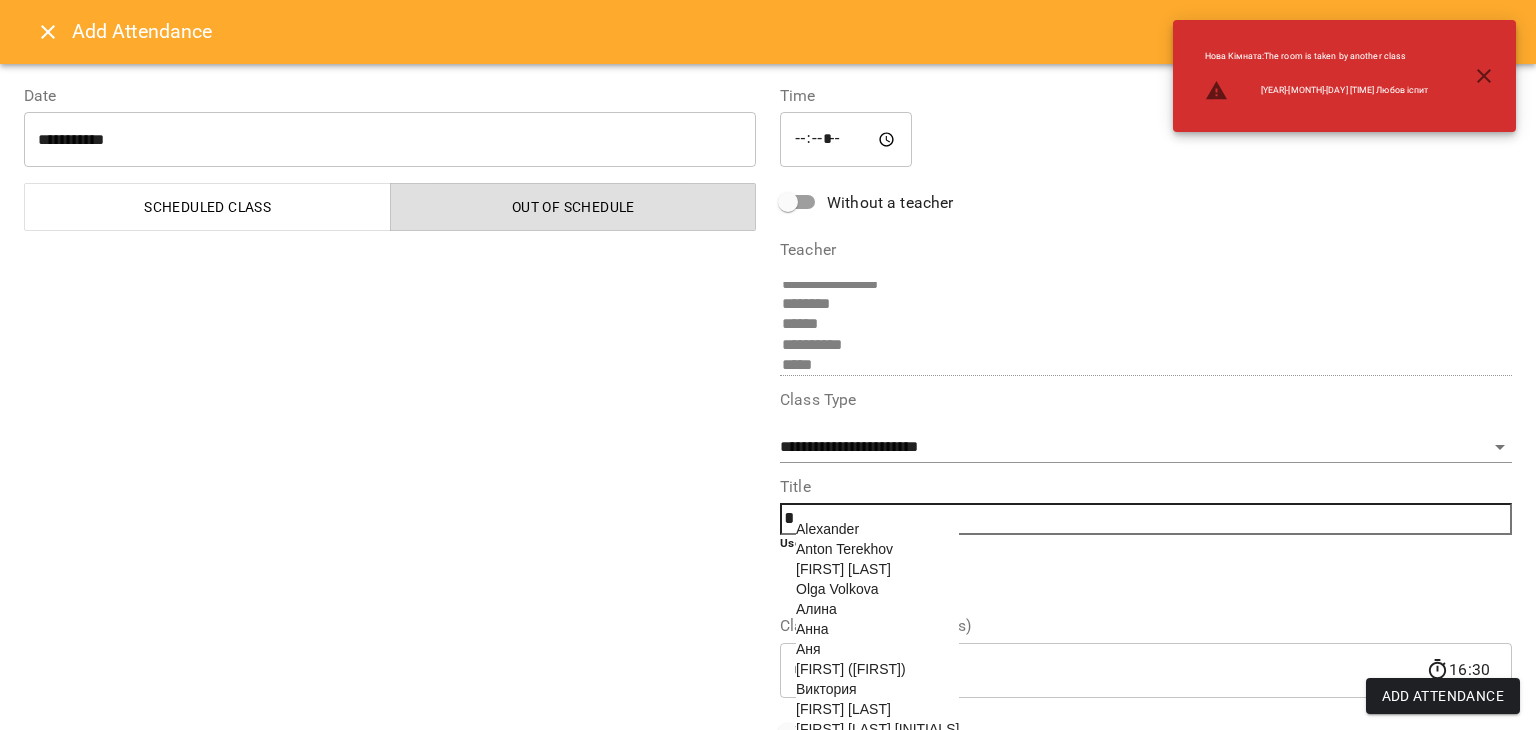click on "Алина" at bounding box center (877, 609) 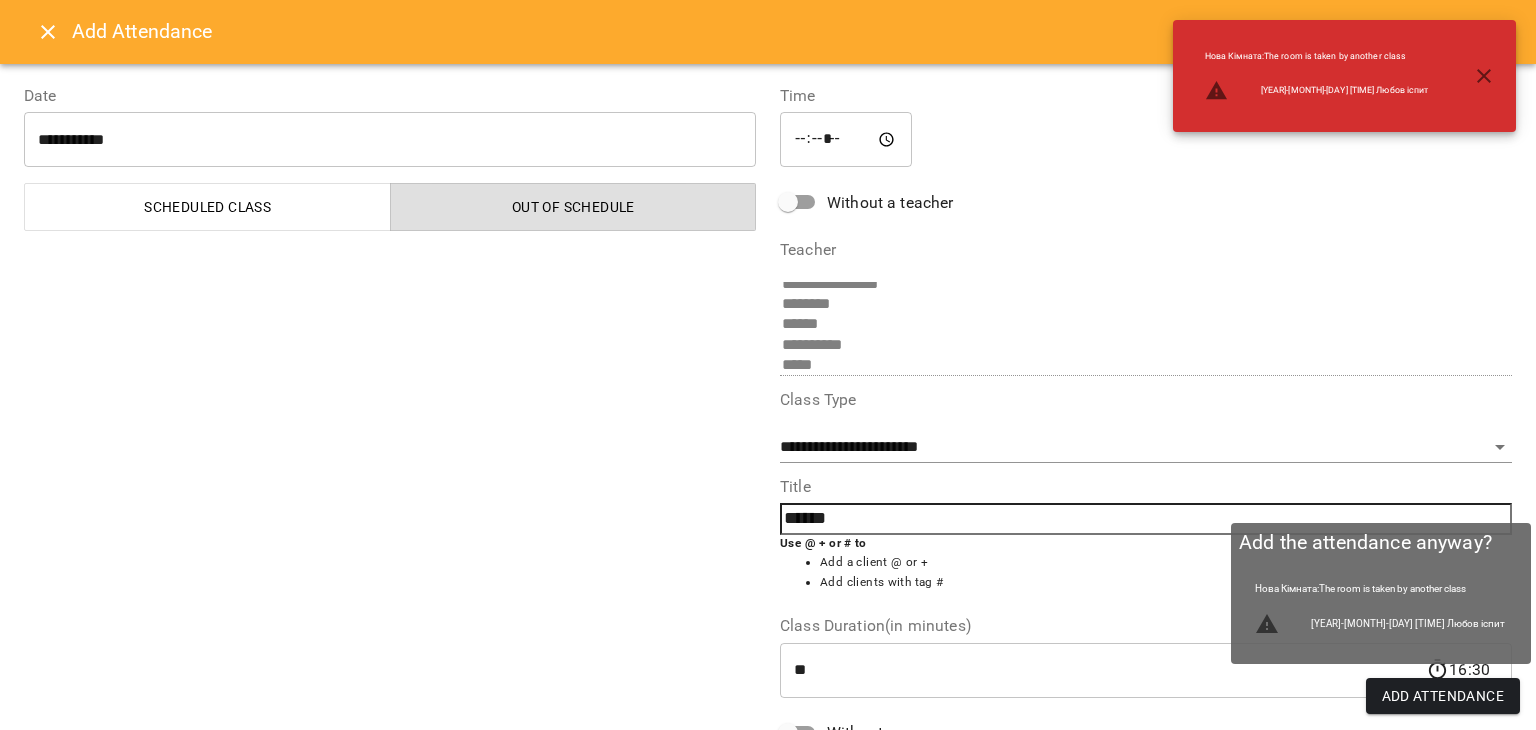click on "Add Attendance" at bounding box center [1443, 696] 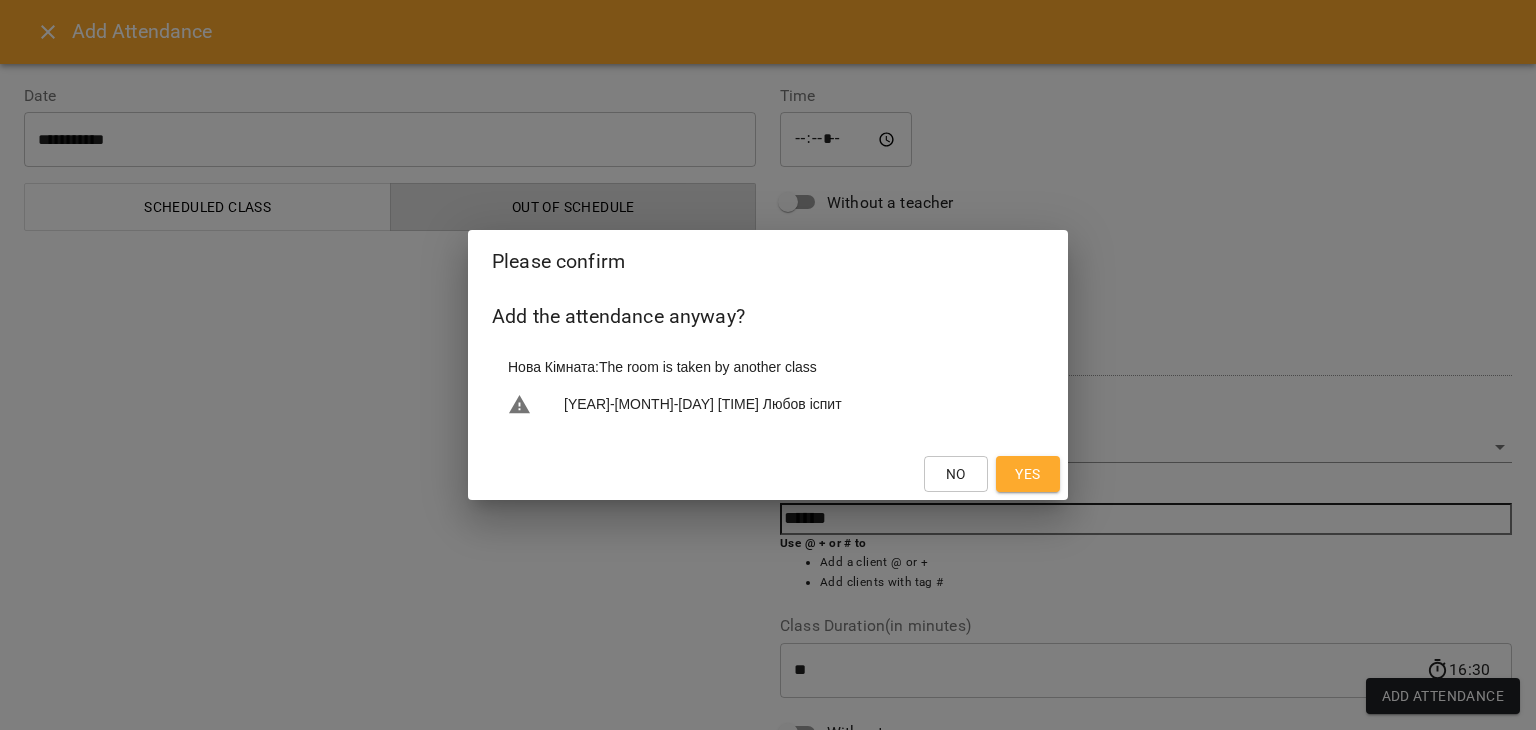 click on "Yes" at bounding box center (1027, 474) 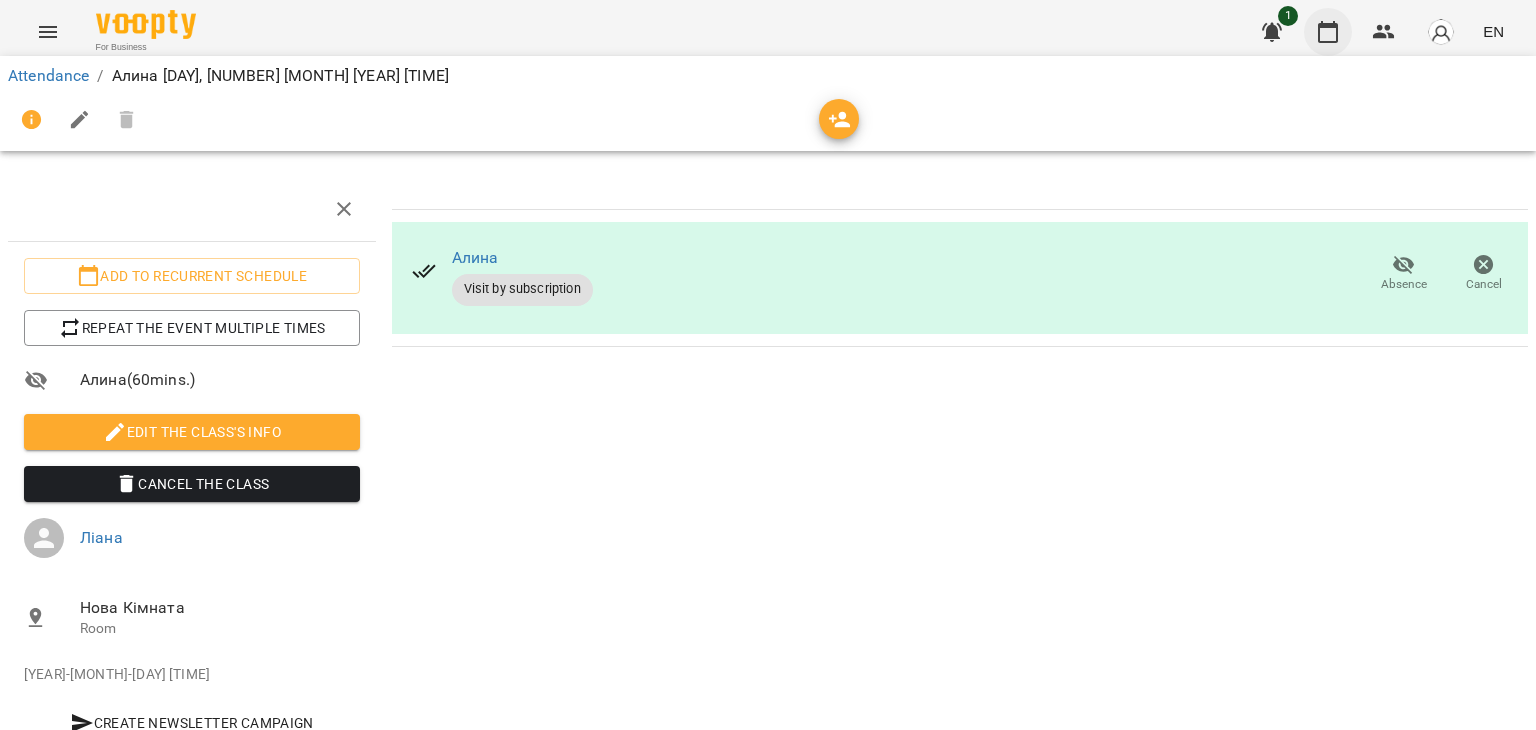 click 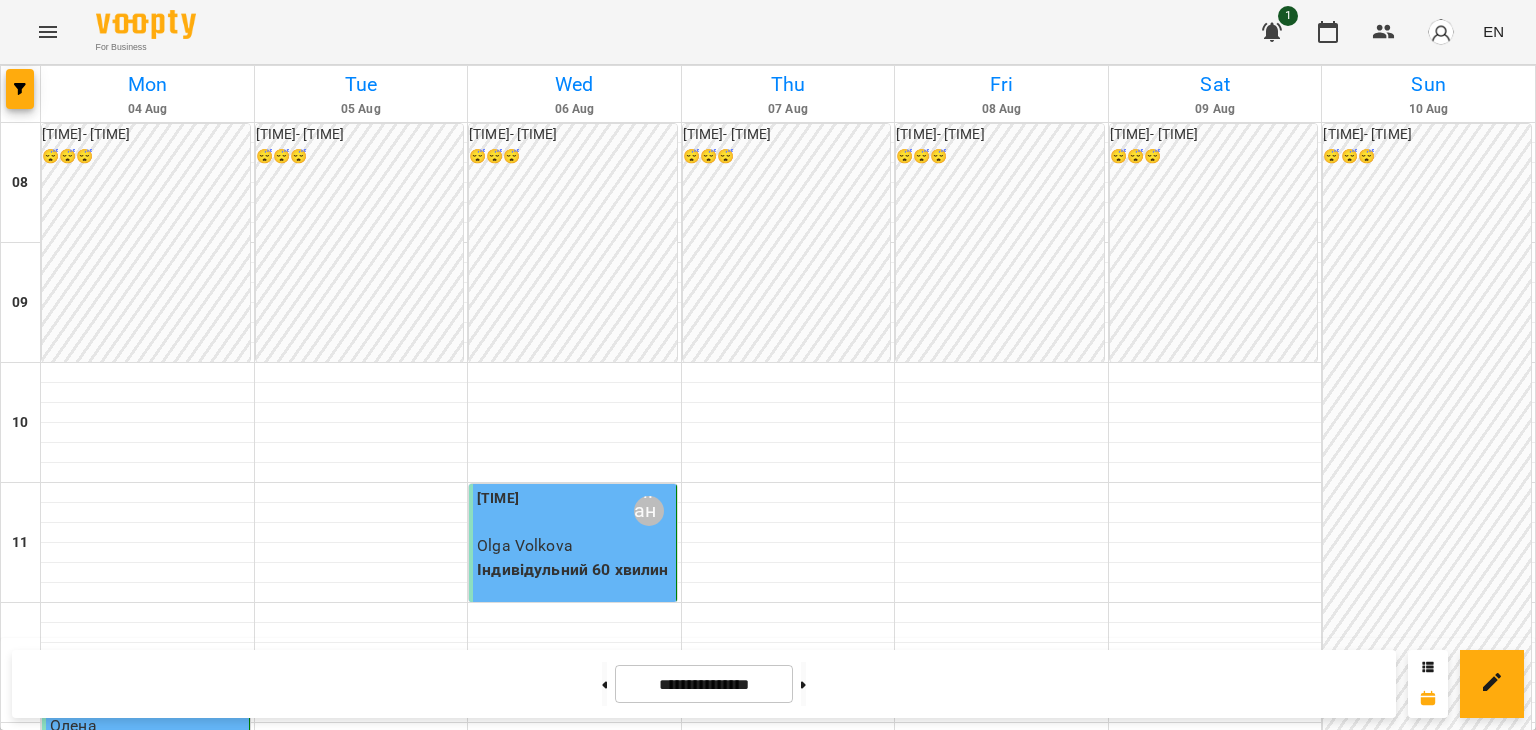 scroll, scrollTop: 300, scrollLeft: 0, axis: vertical 